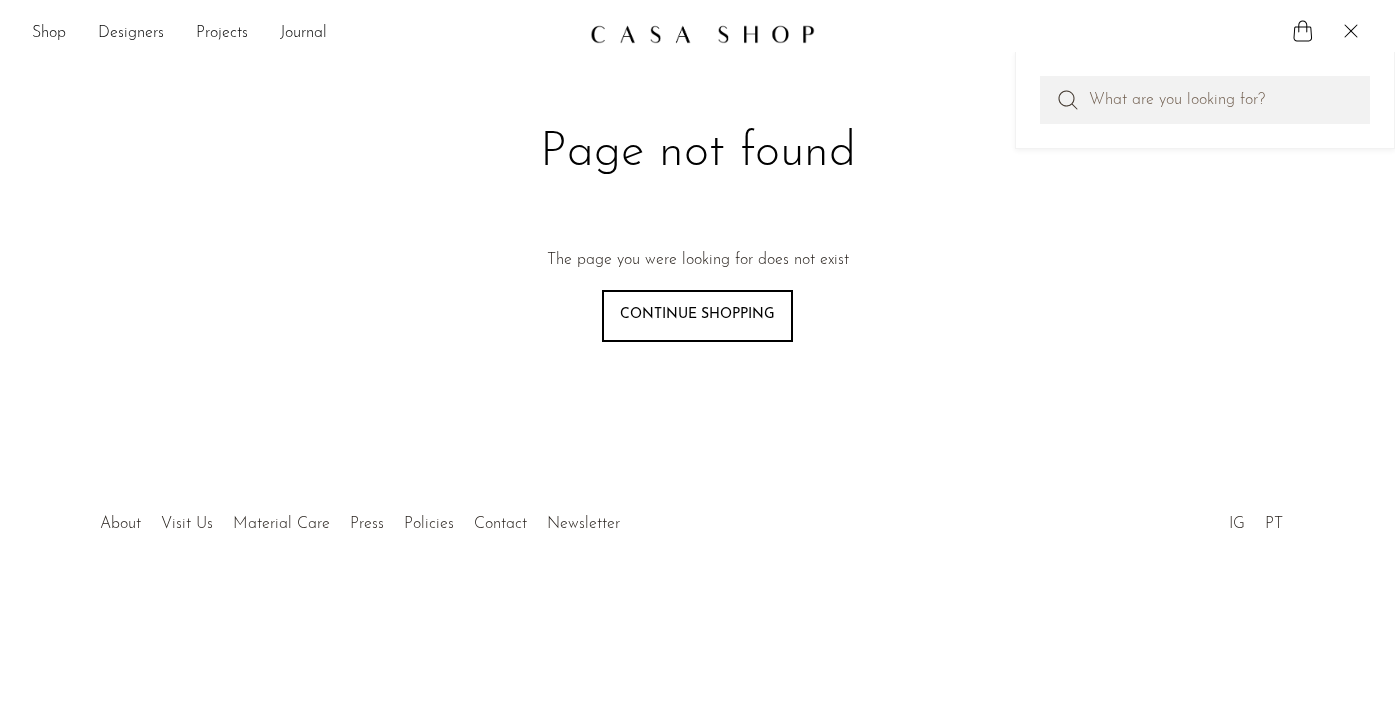 scroll, scrollTop: 0, scrollLeft: 0, axis: both 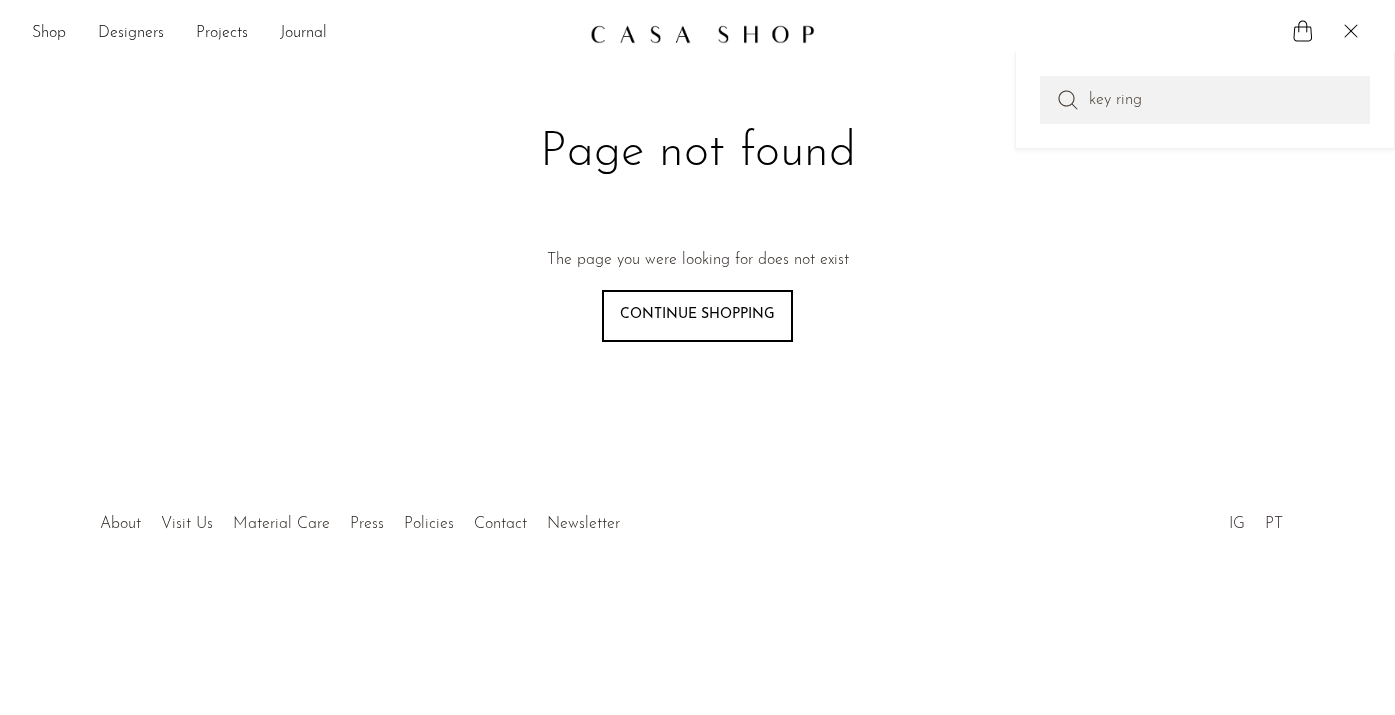 type on "key ring" 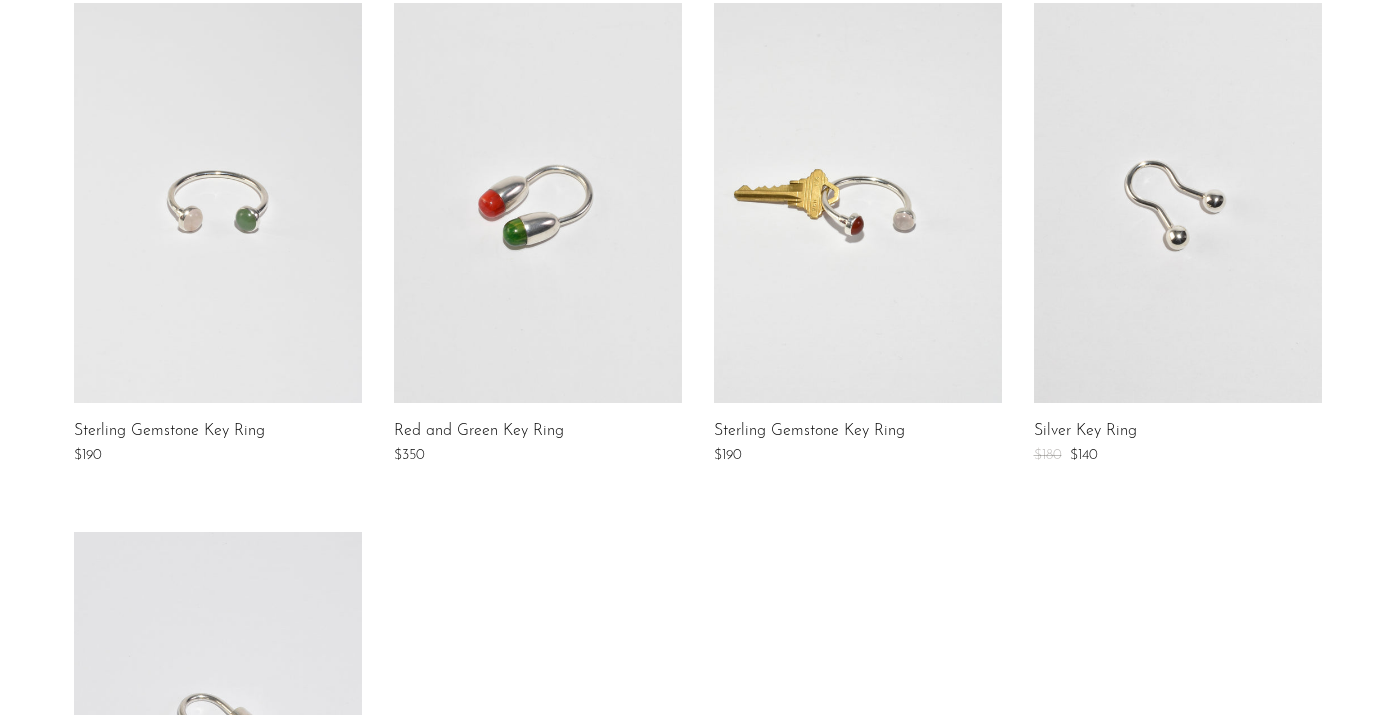 scroll, scrollTop: 0, scrollLeft: 0, axis: both 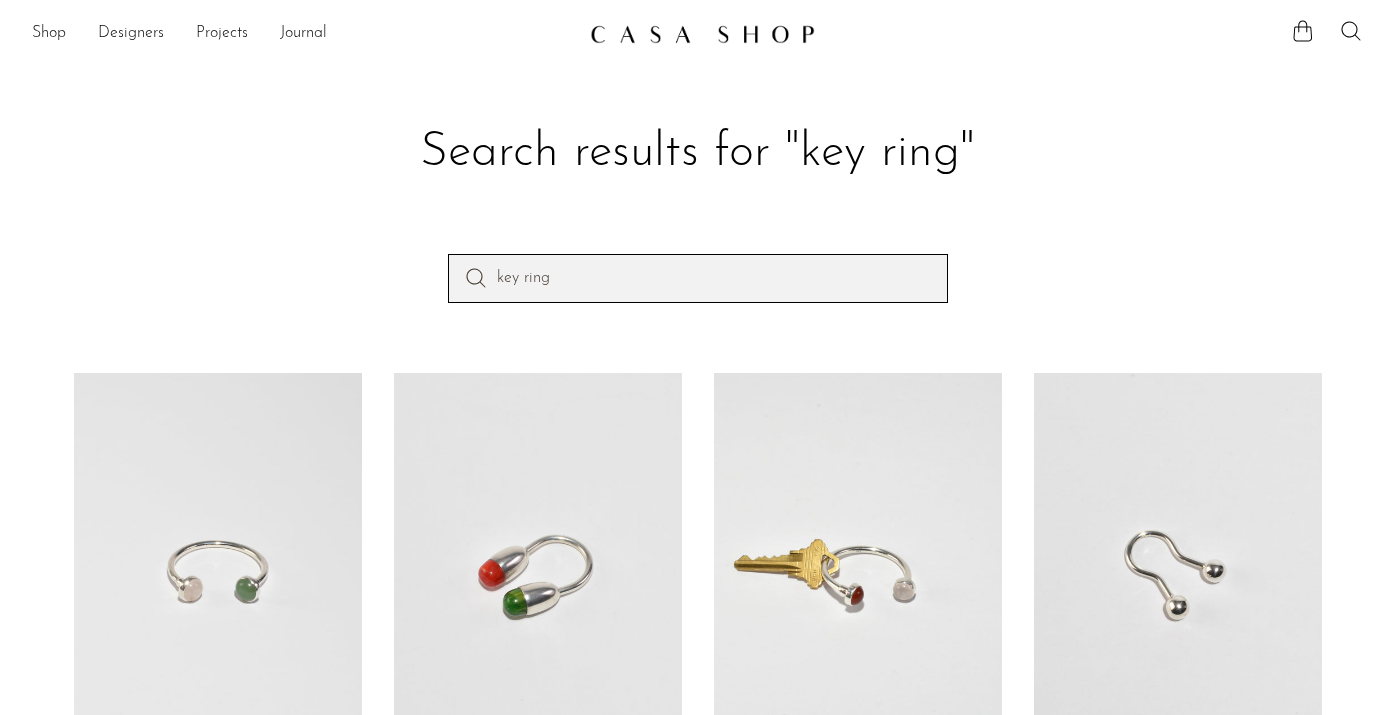 click on "key ring" at bounding box center (698, 278) 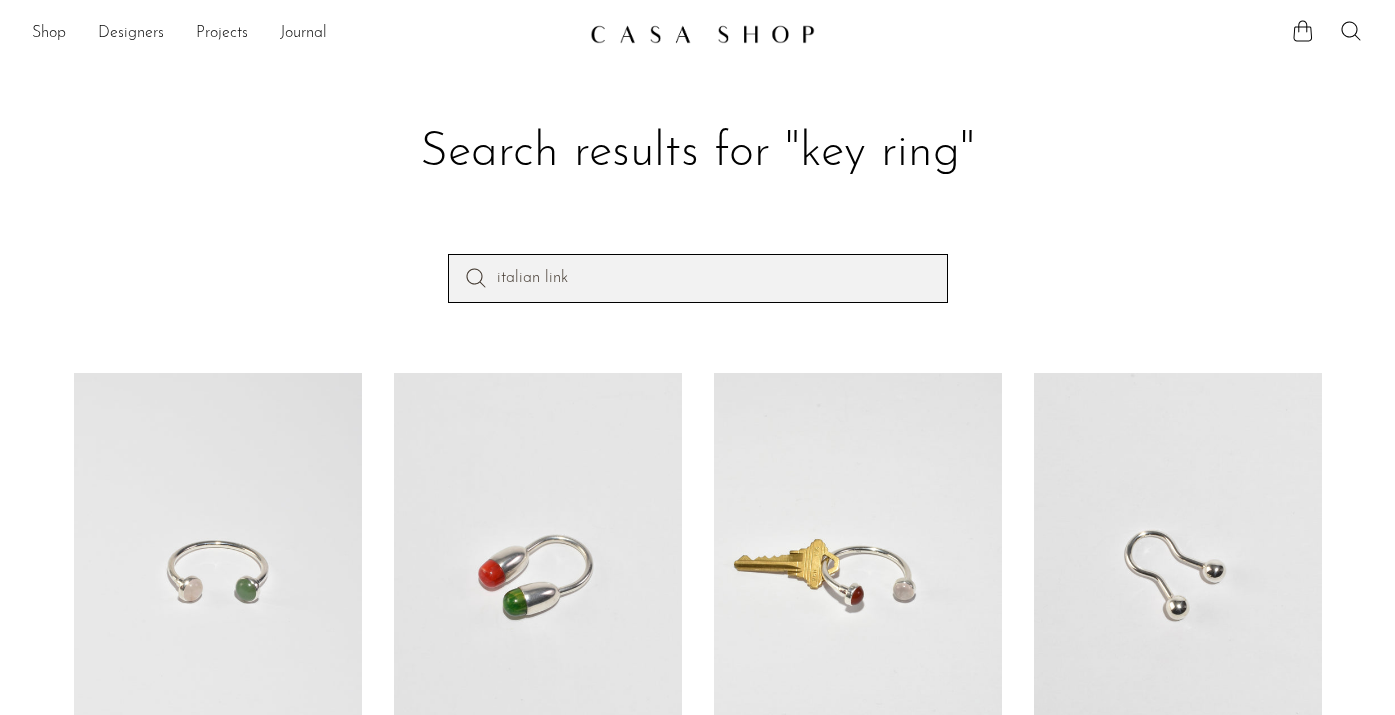 type on "italian link" 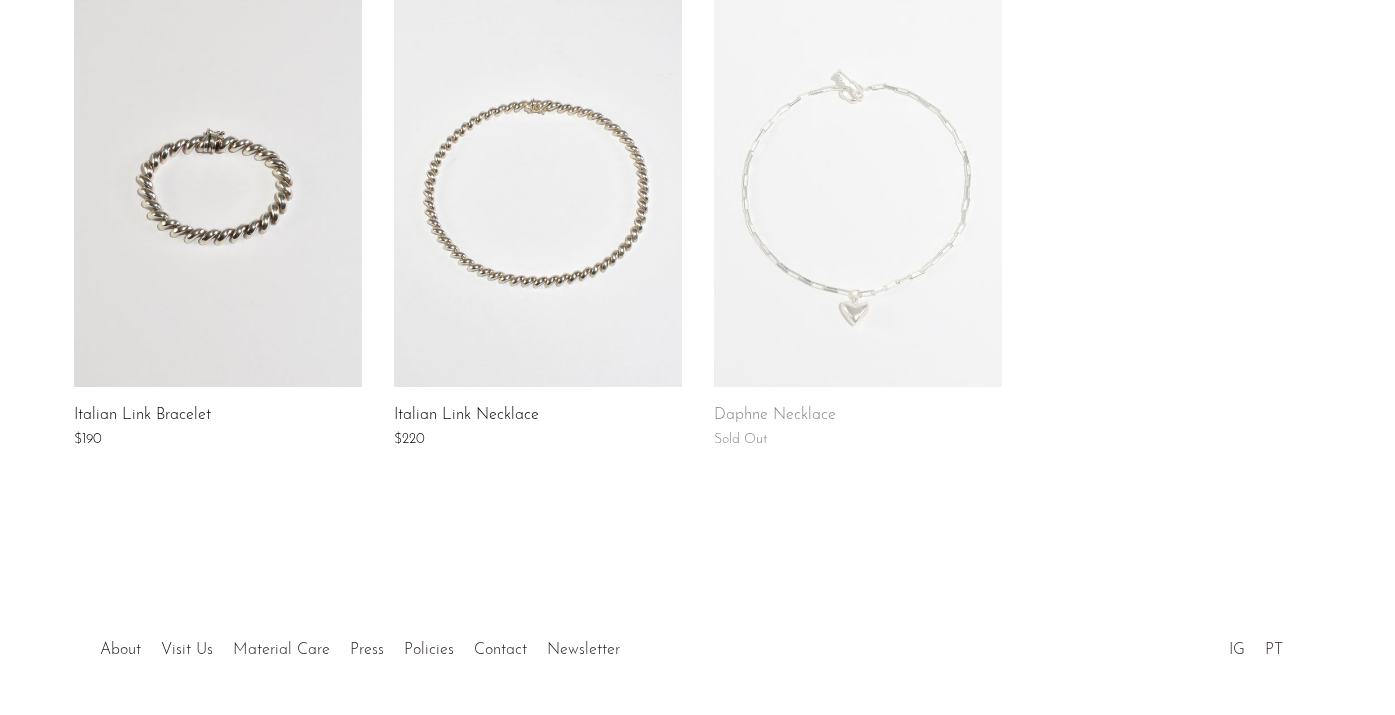 scroll, scrollTop: 0, scrollLeft: 0, axis: both 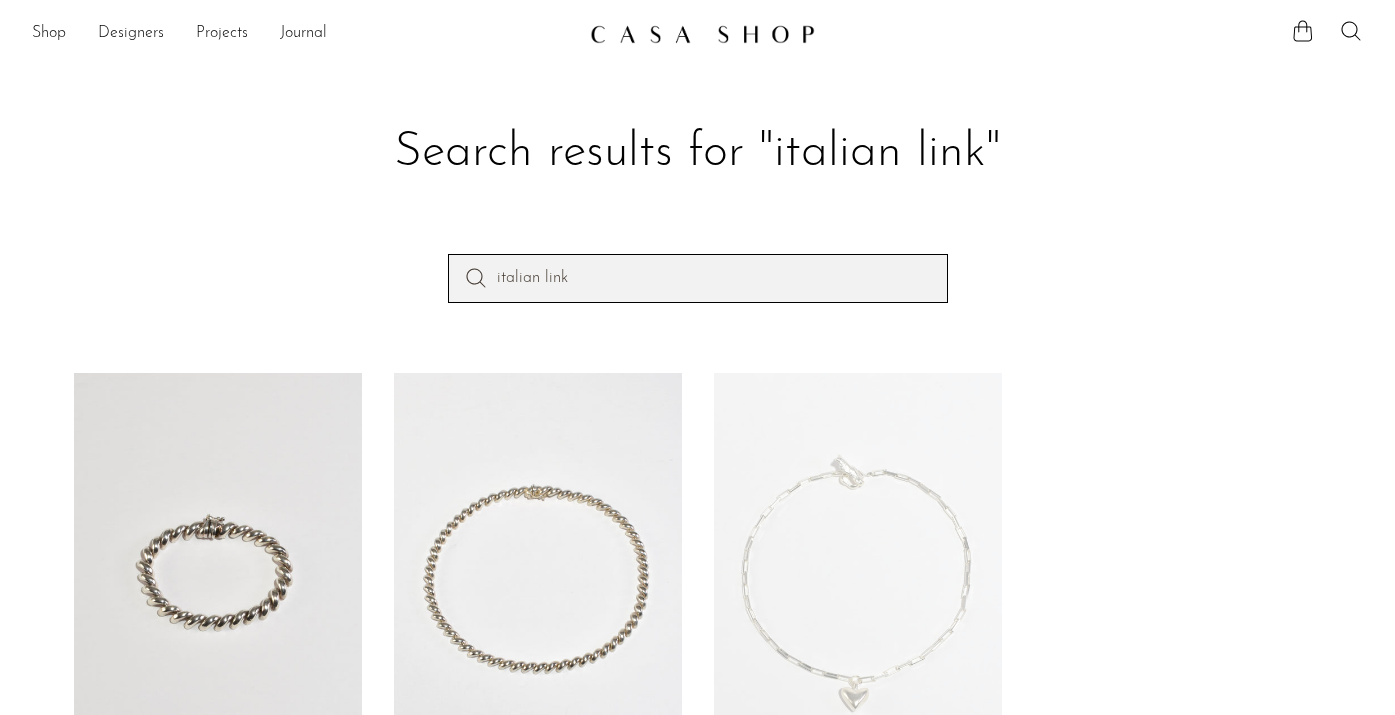 click on "italian link" at bounding box center [698, 278] 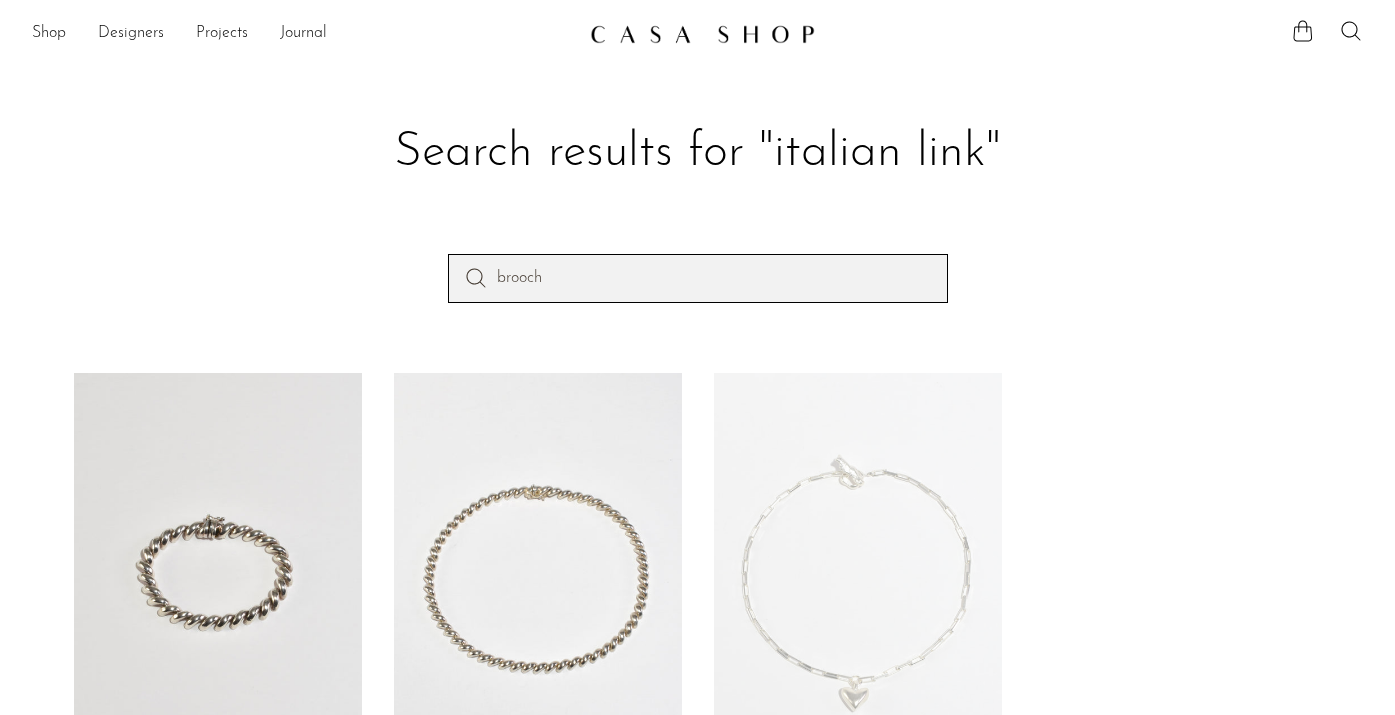 type on "brooch" 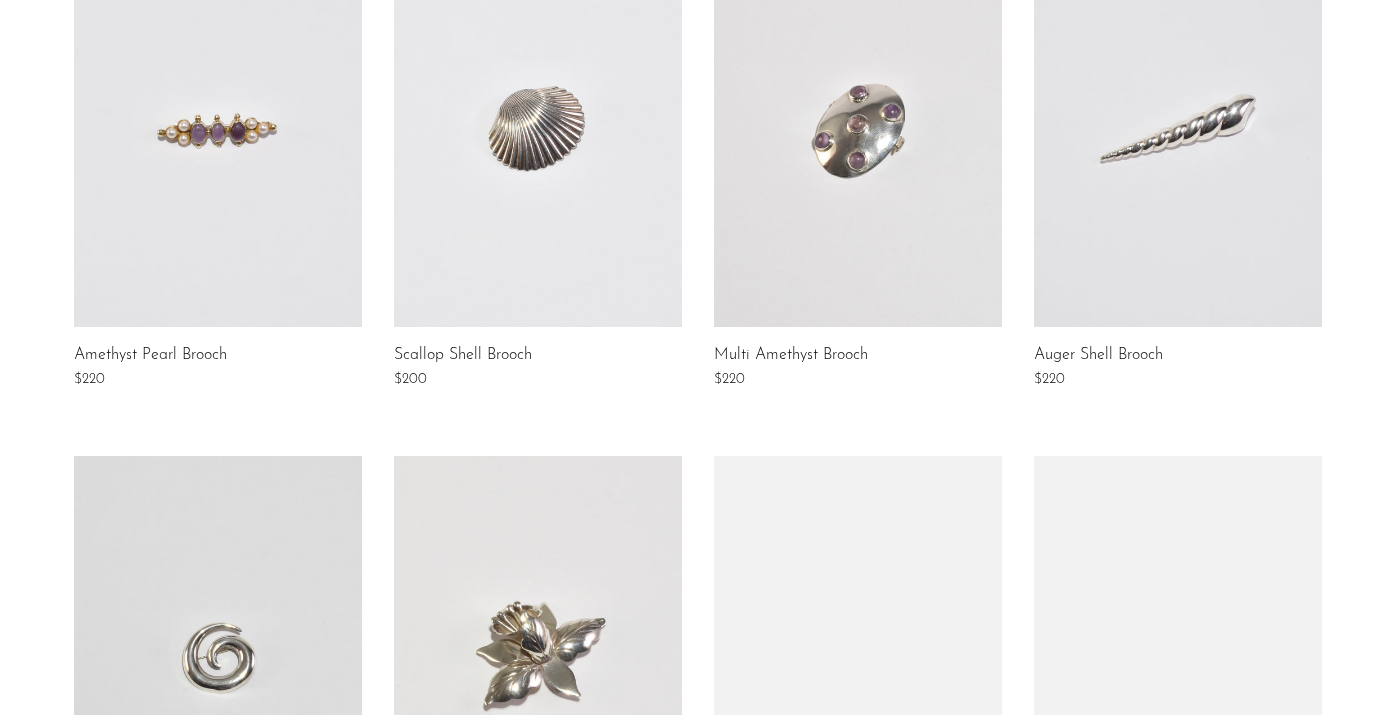 scroll, scrollTop: 0, scrollLeft: 0, axis: both 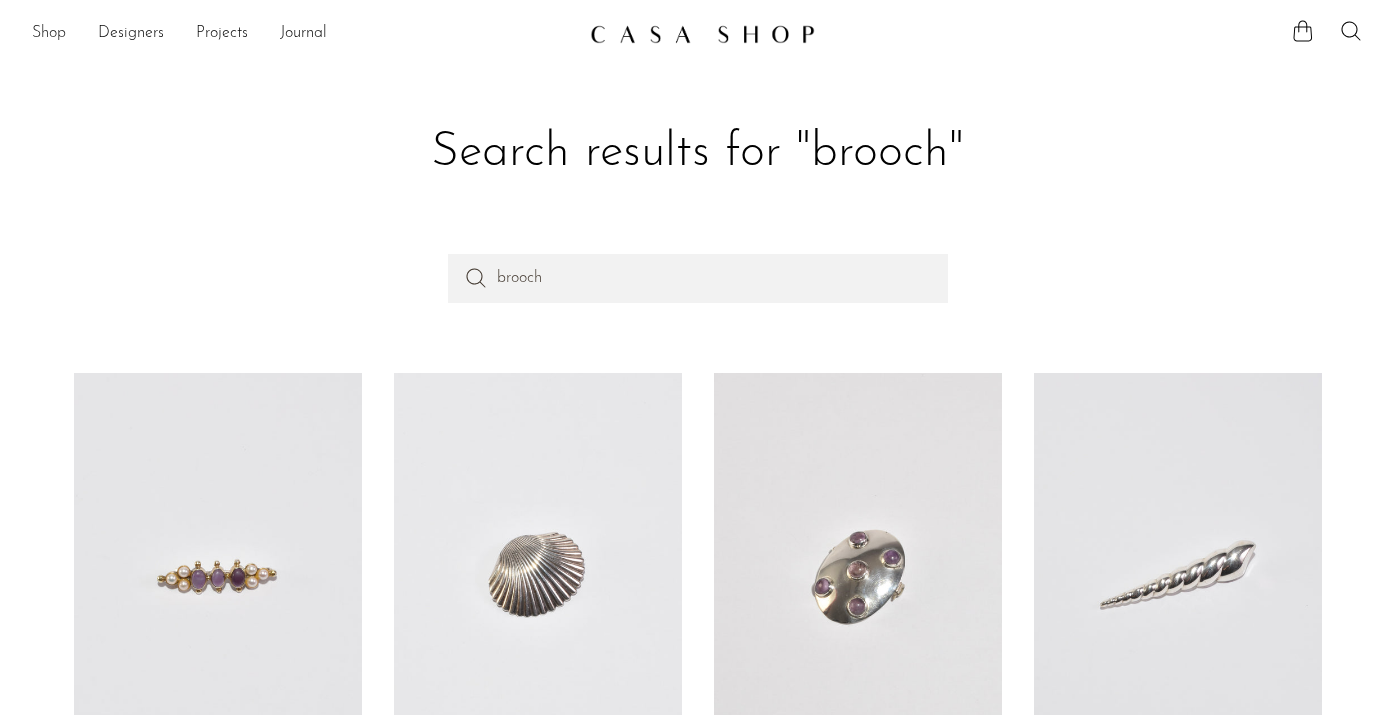 click on "Shop" at bounding box center [49, 34] 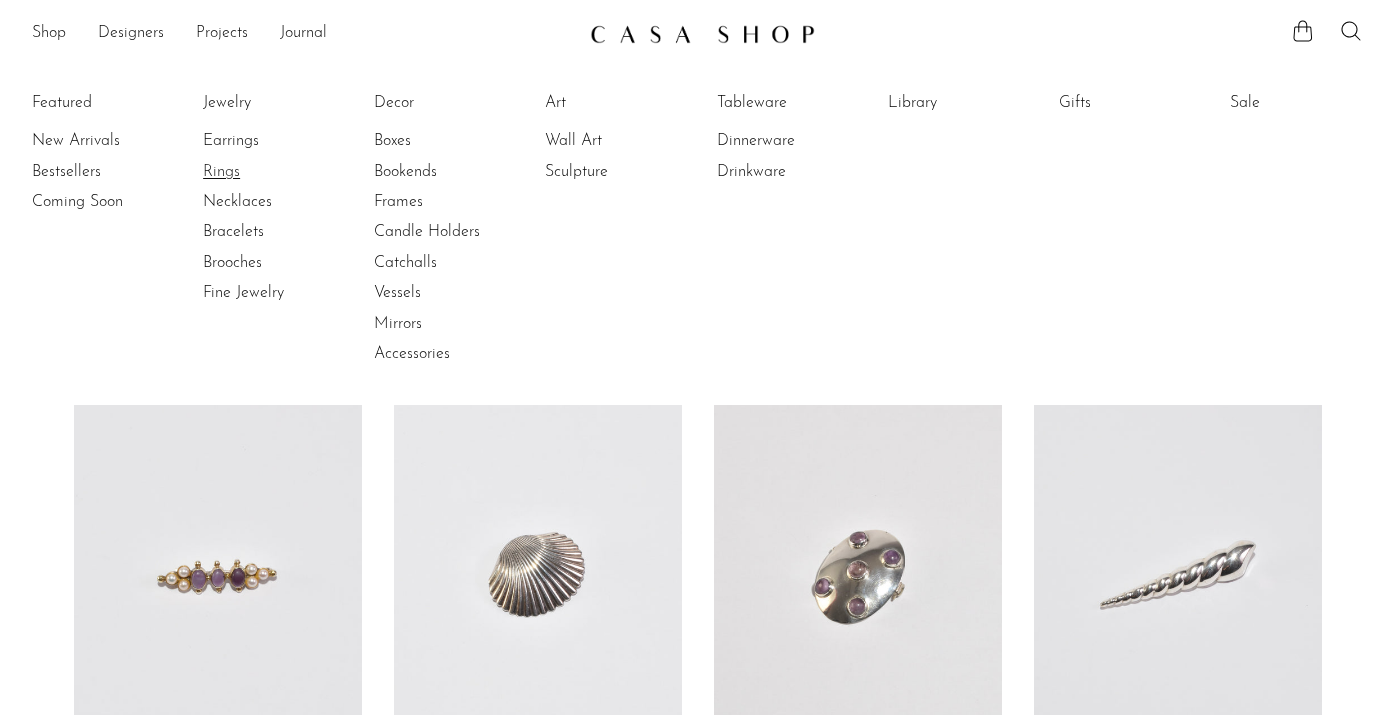 click on "Rings" at bounding box center (278, 172) 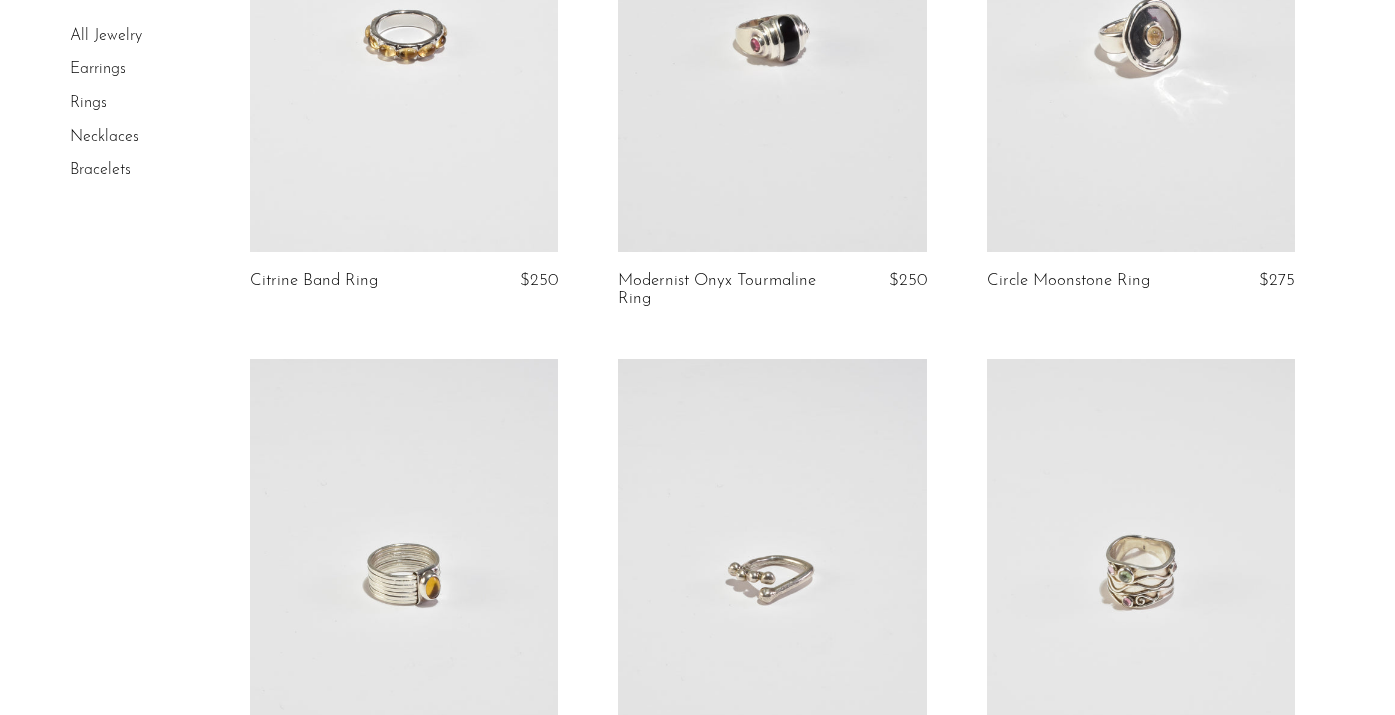 scroll, scrollTop: 0, scrollLeft: 0, axis: both 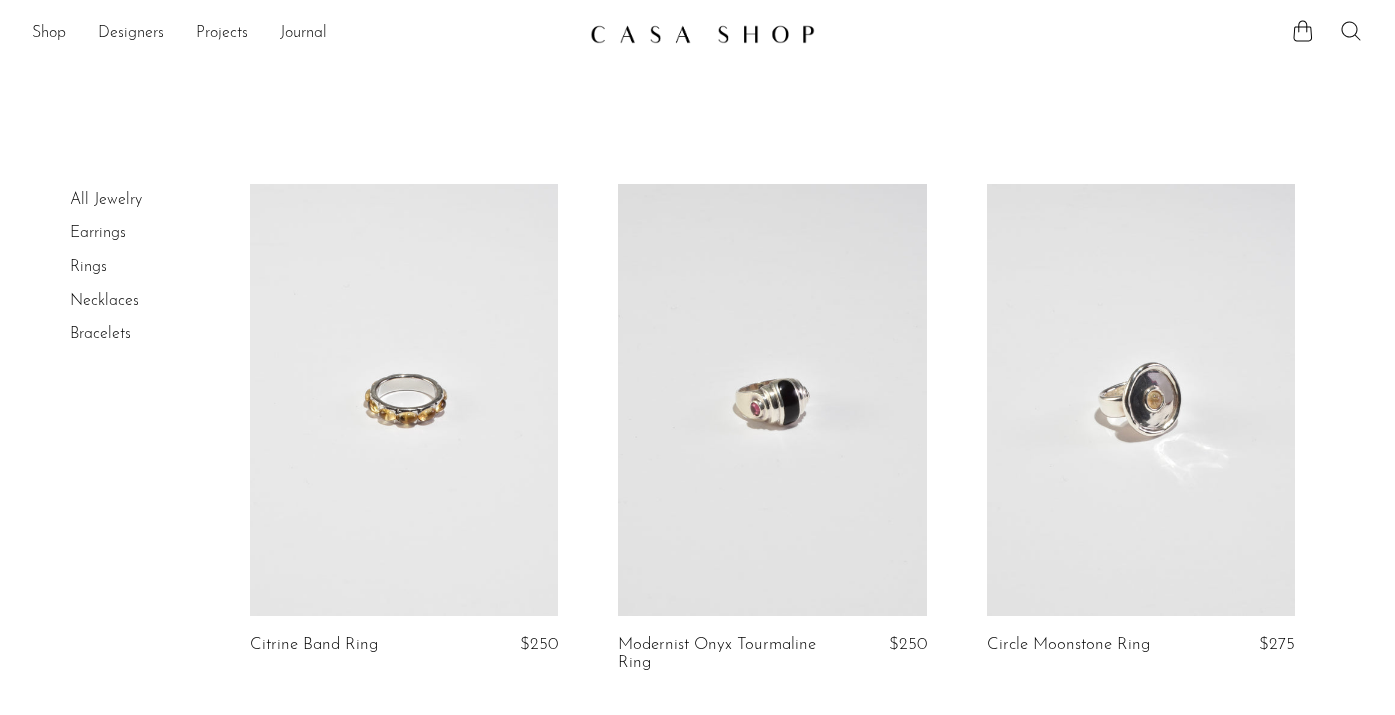 click 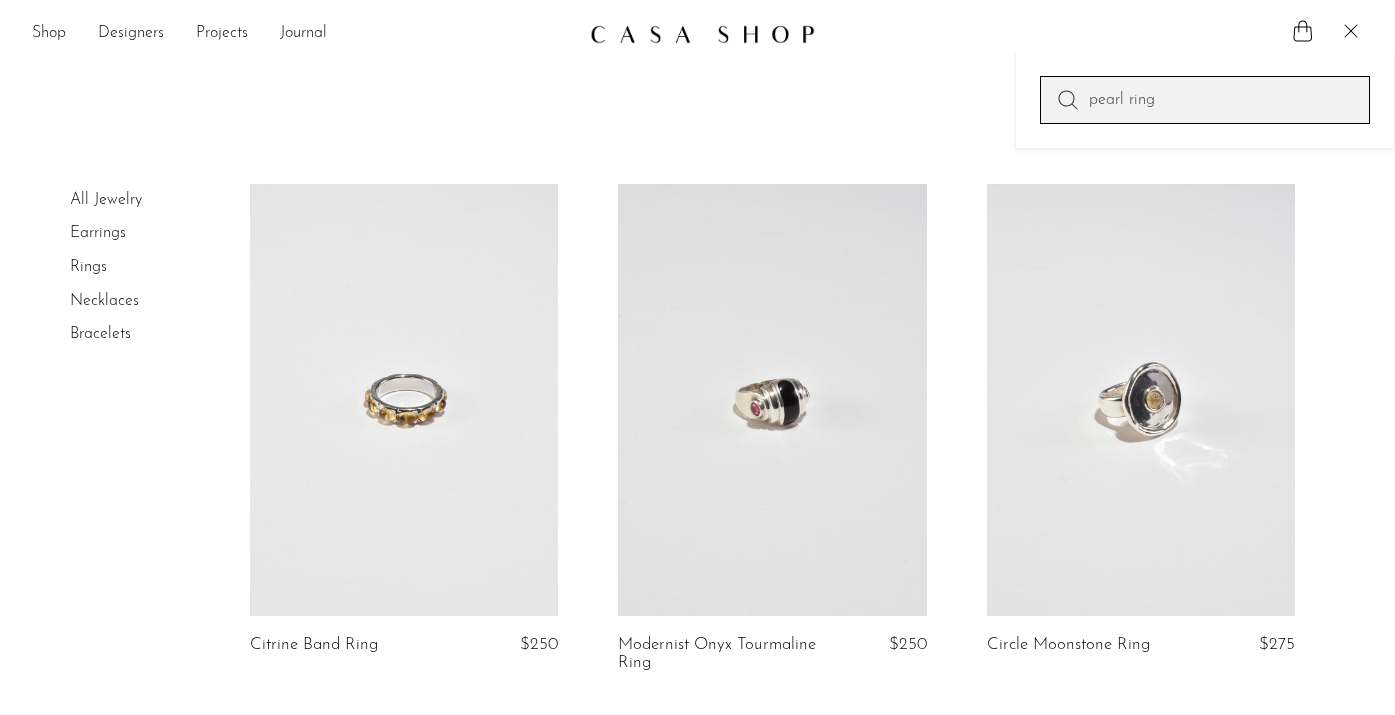 type on "pearl ring" 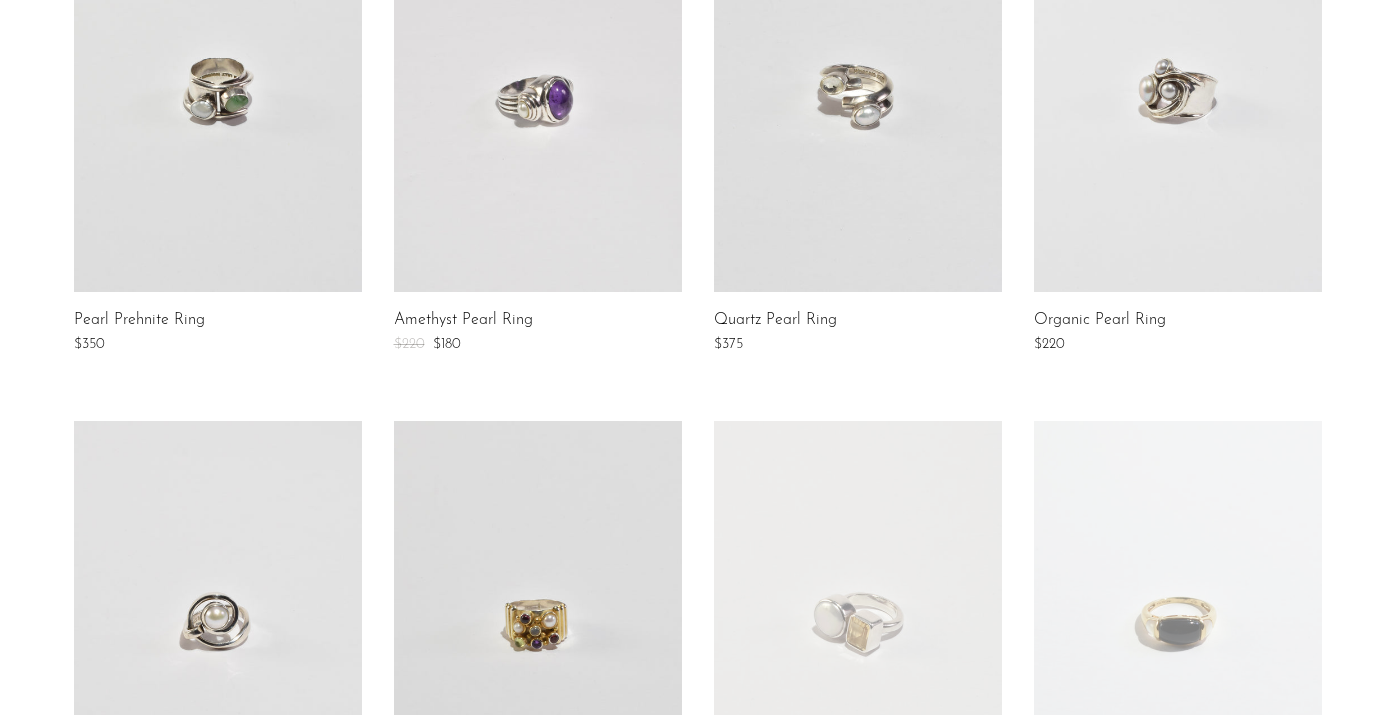 scroll, scrollTop: 0, scrollLeft: 0, axis: both 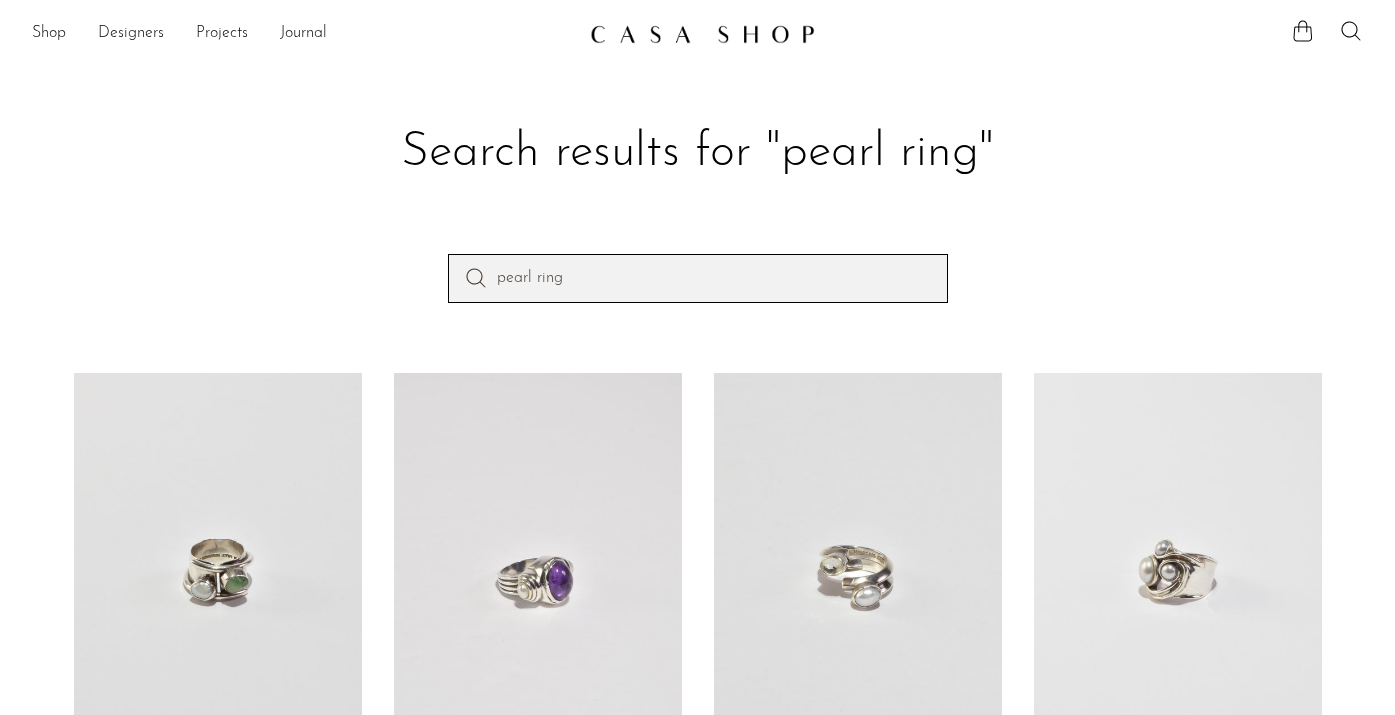 click on "pearl ring" at bounding box center [698, 278] 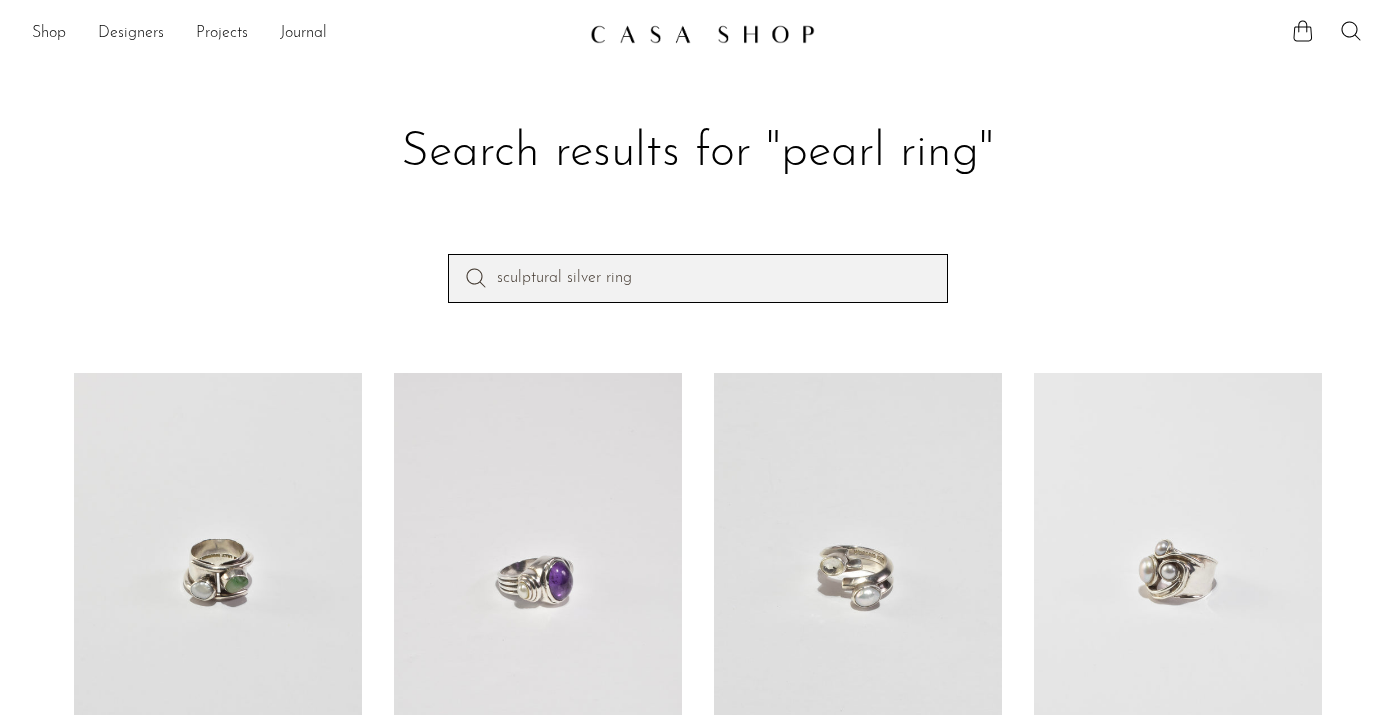 type on "sculptural silver ring" 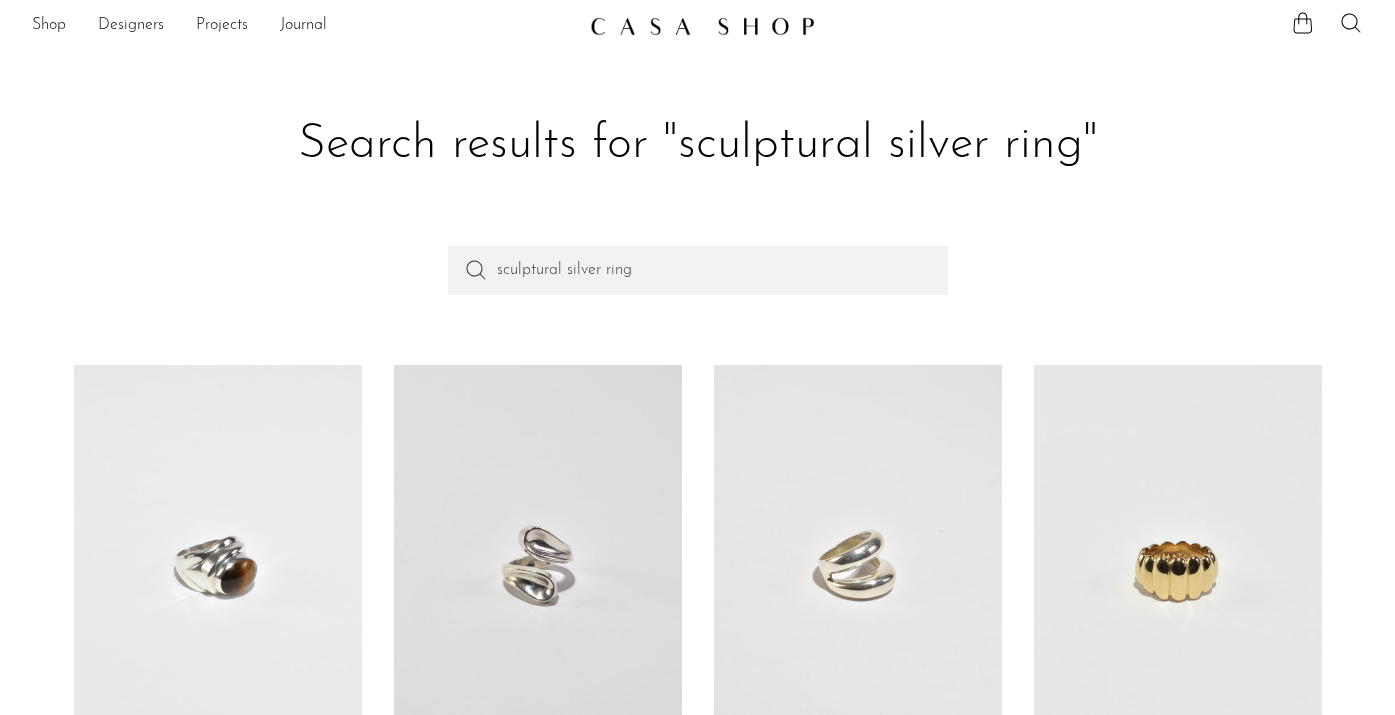 scroll, scrollTop: 0, scrollLeft: 0, axis: both 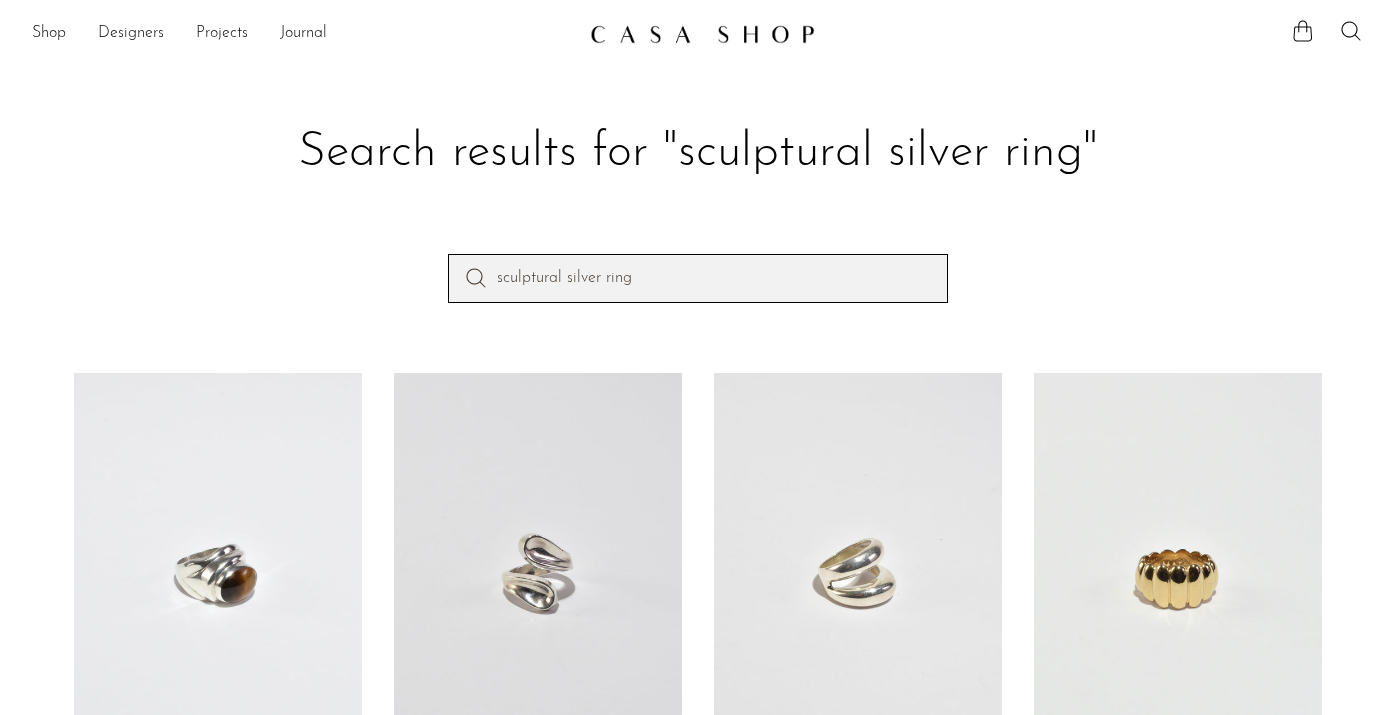 drag, startPoint x: 565, startPoint y: 277, endPoint x: 470, endPoint y: 277, distance: 95 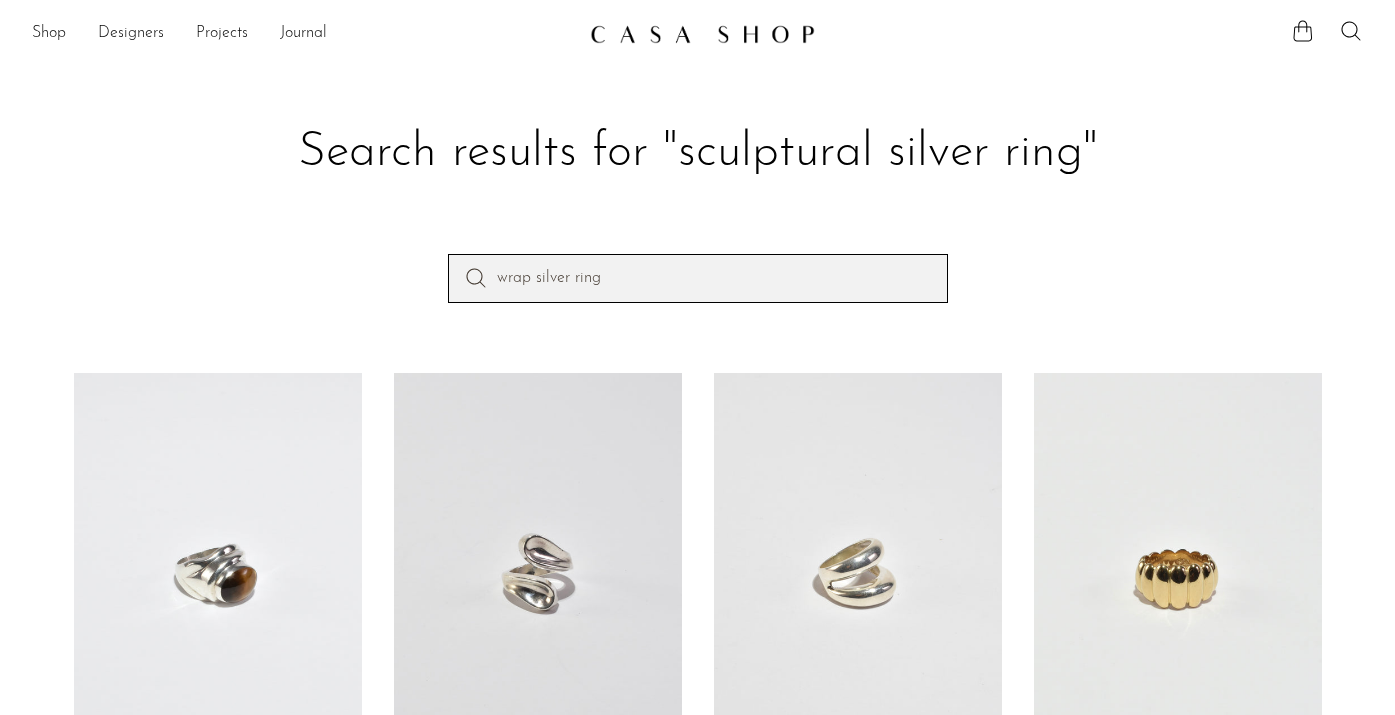 type on "wrap silver ring" 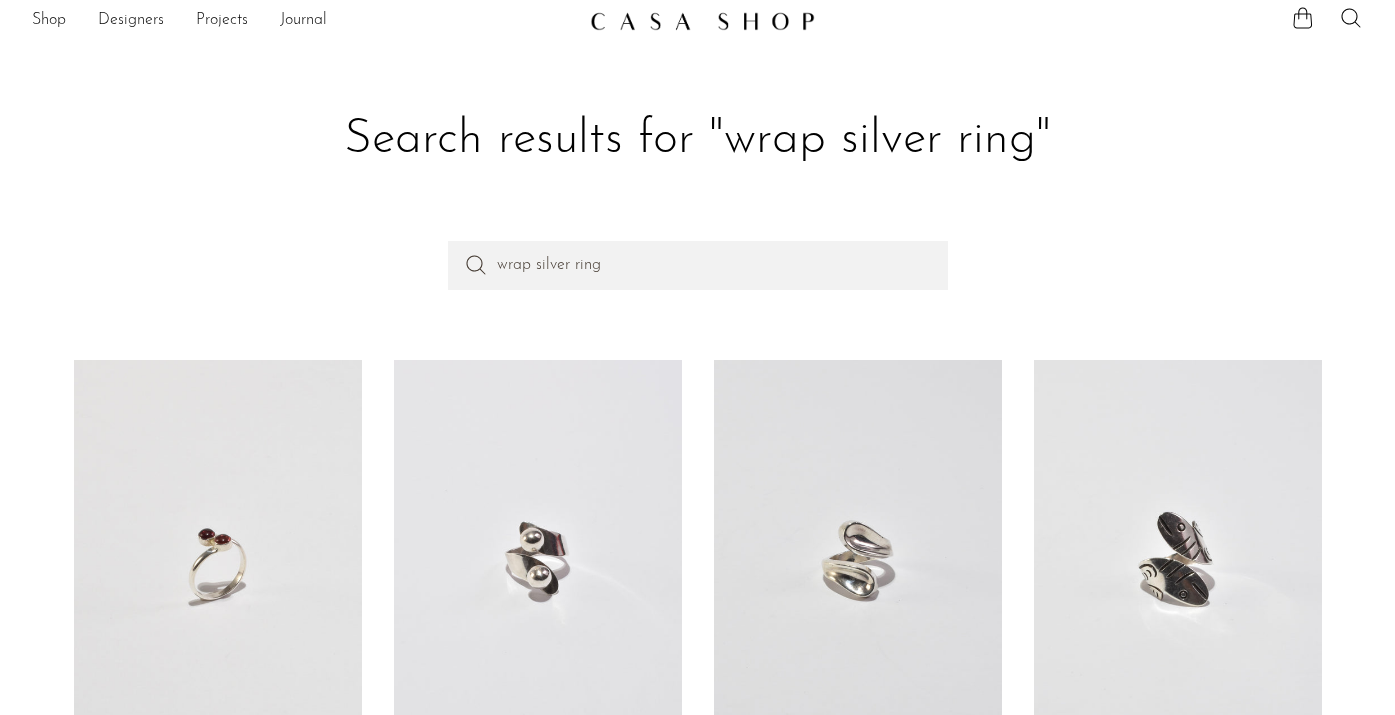scroll, scrollTop: 0, scrollLeft: 0, axis: both 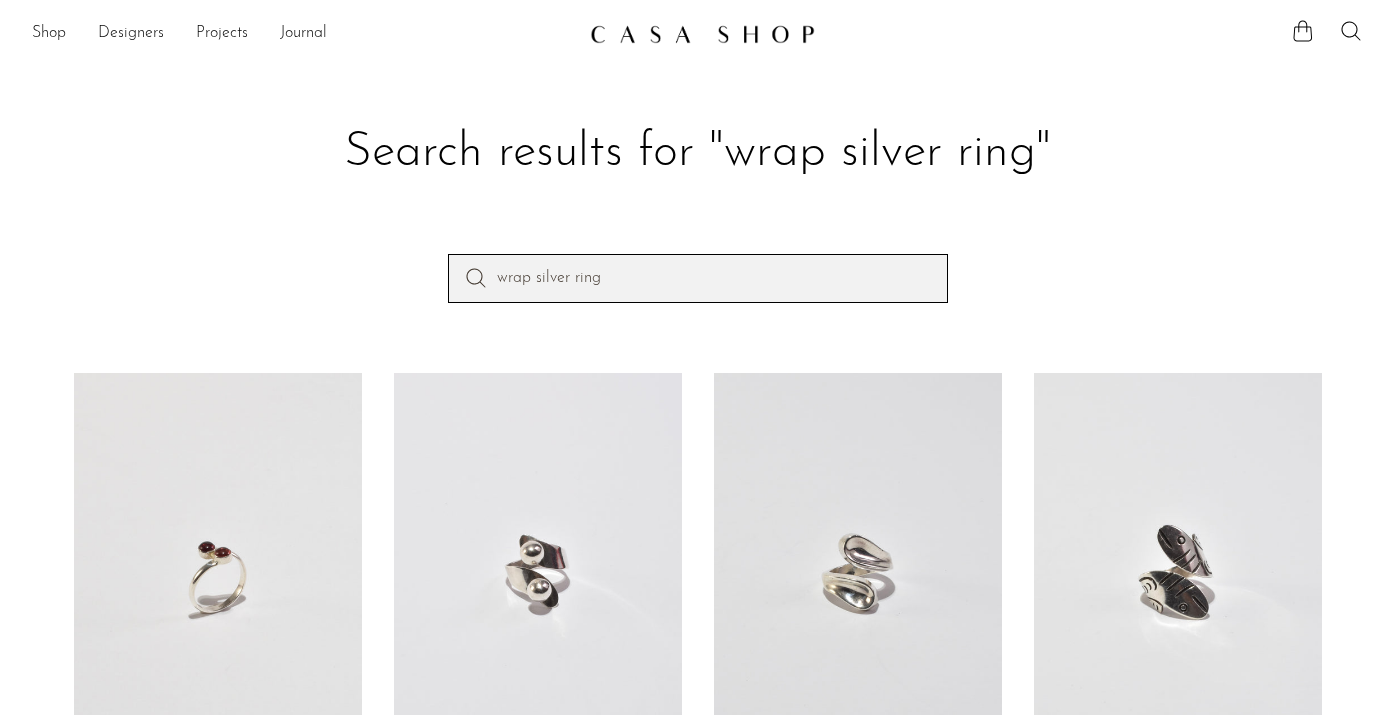click on "wrap silver ring" at bounding box center [698, 278] 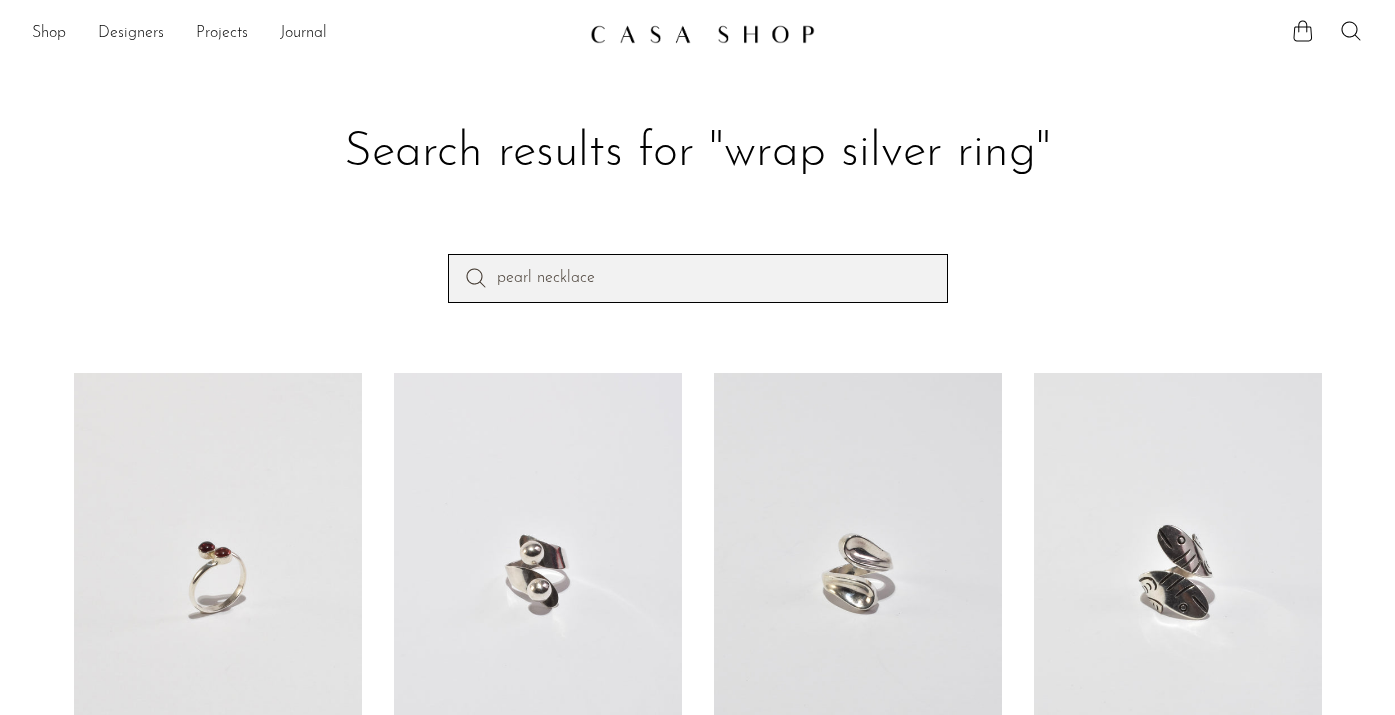 type on "pearl necklace" 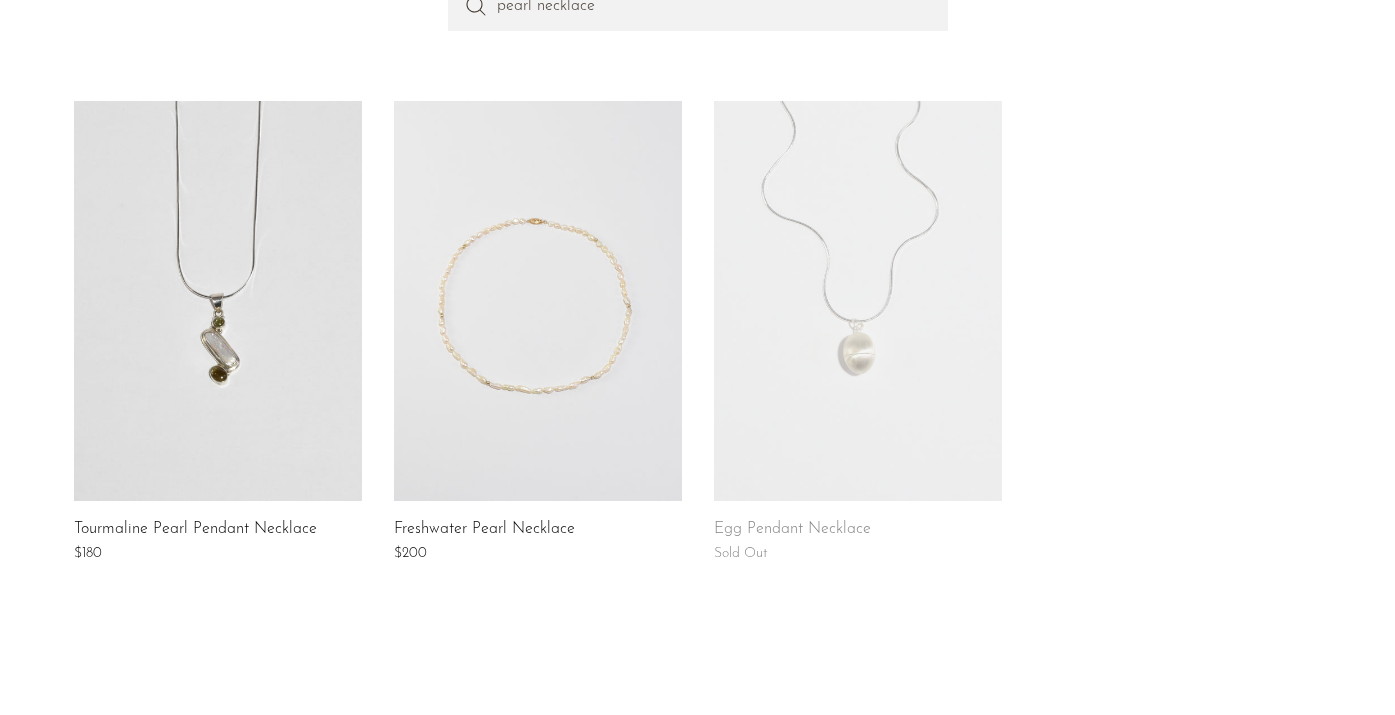 scroll, scrollTop: 0, scrollLeft: 0, axis: both 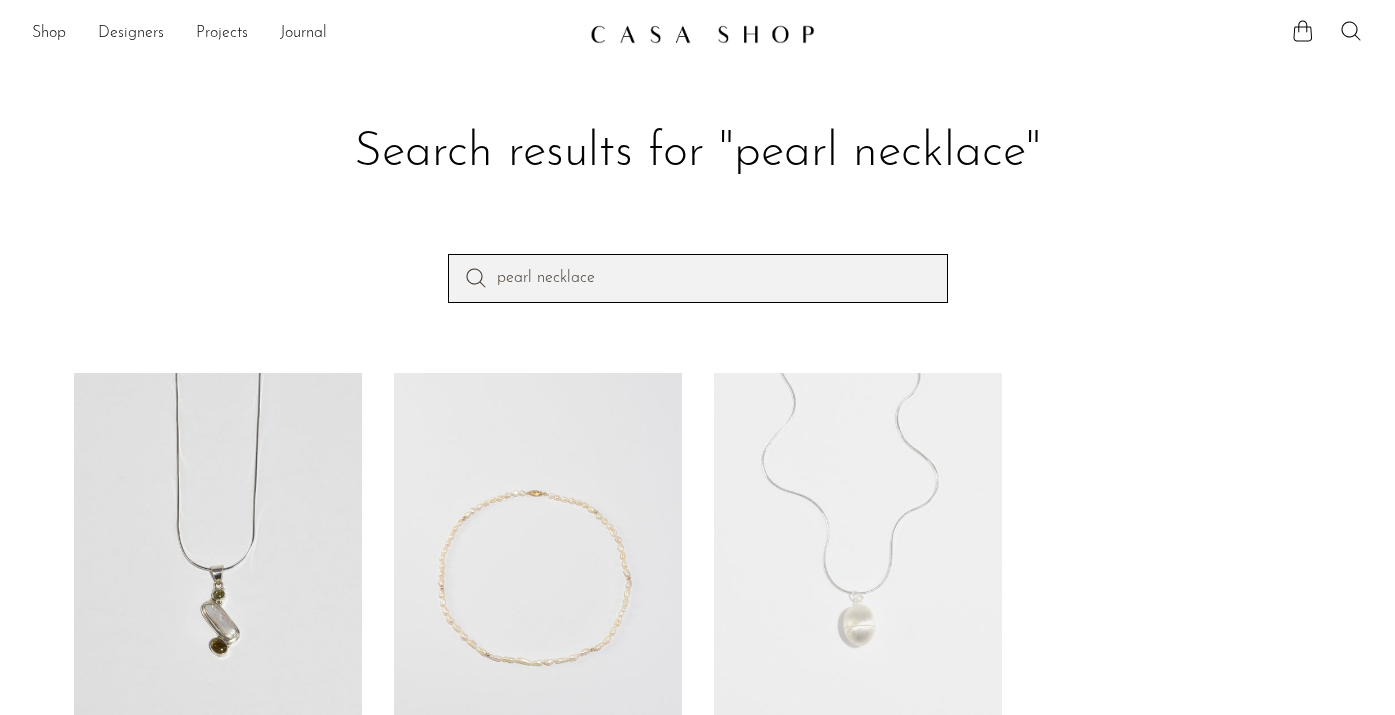 click on "pearl necklace" at bounding box center (698, 278) 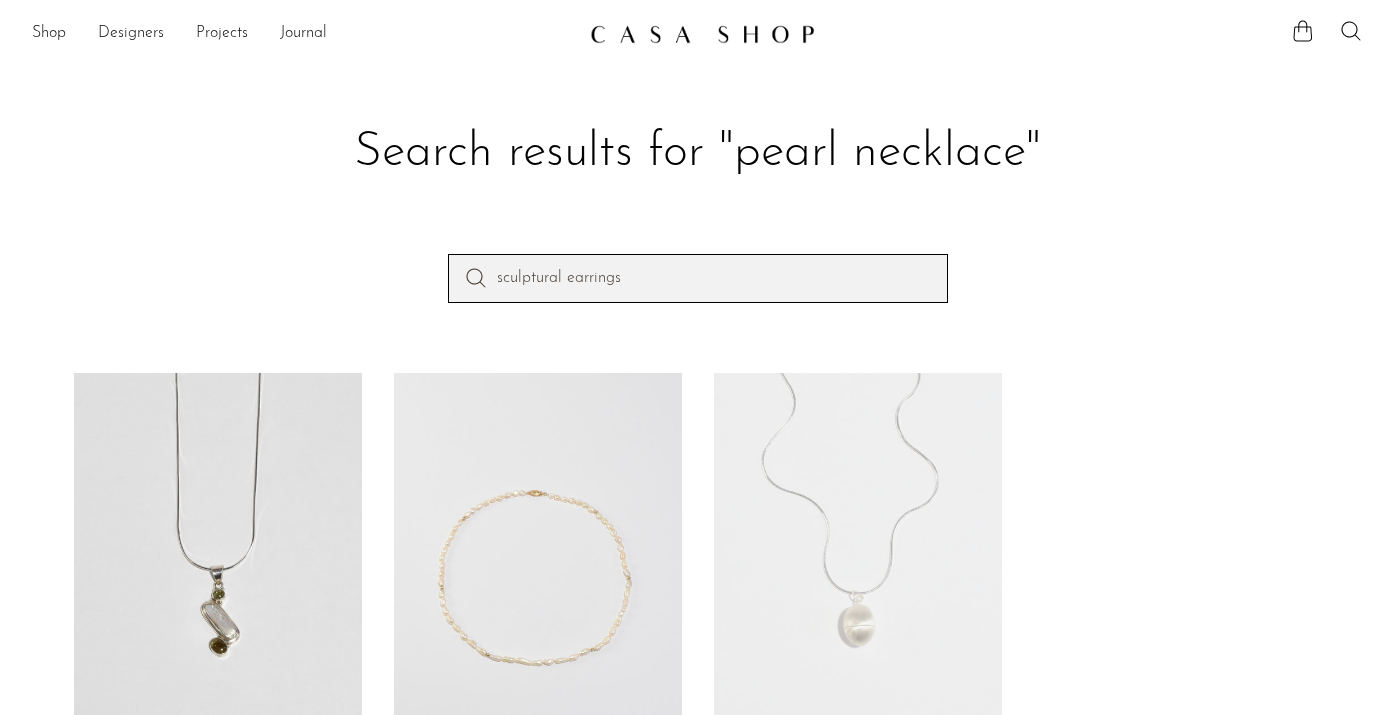 type on "sculptural earrings" 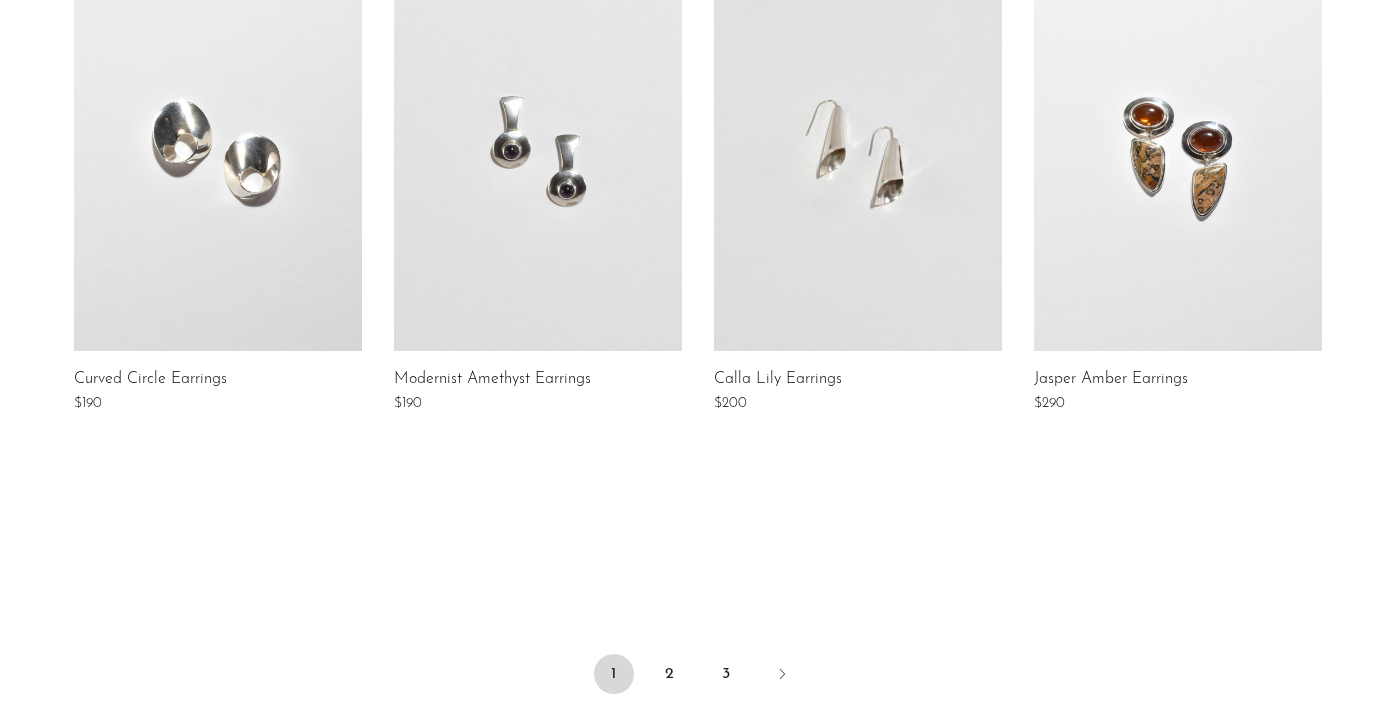 scroll, scrollTop: 0, scrollLeft: 0, axis: both 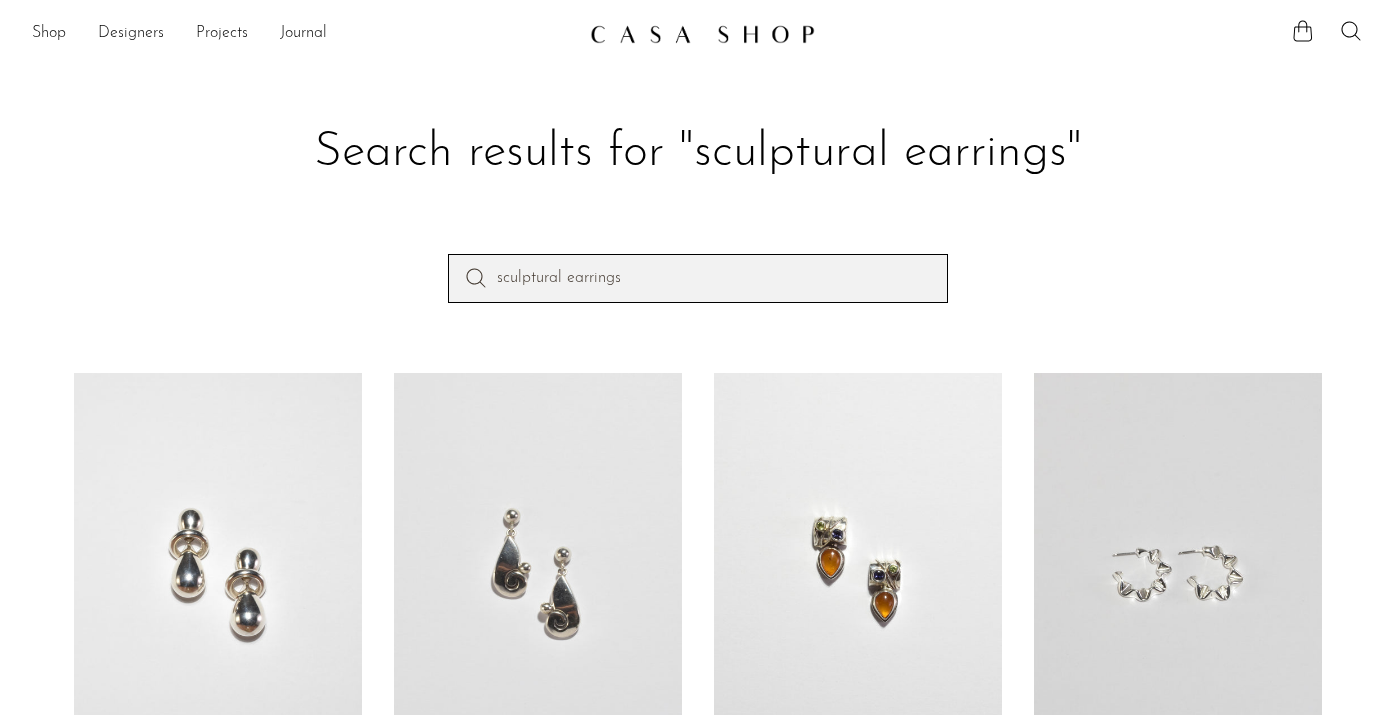 click on "sculptural earrings" at bounding box center [698, 278] 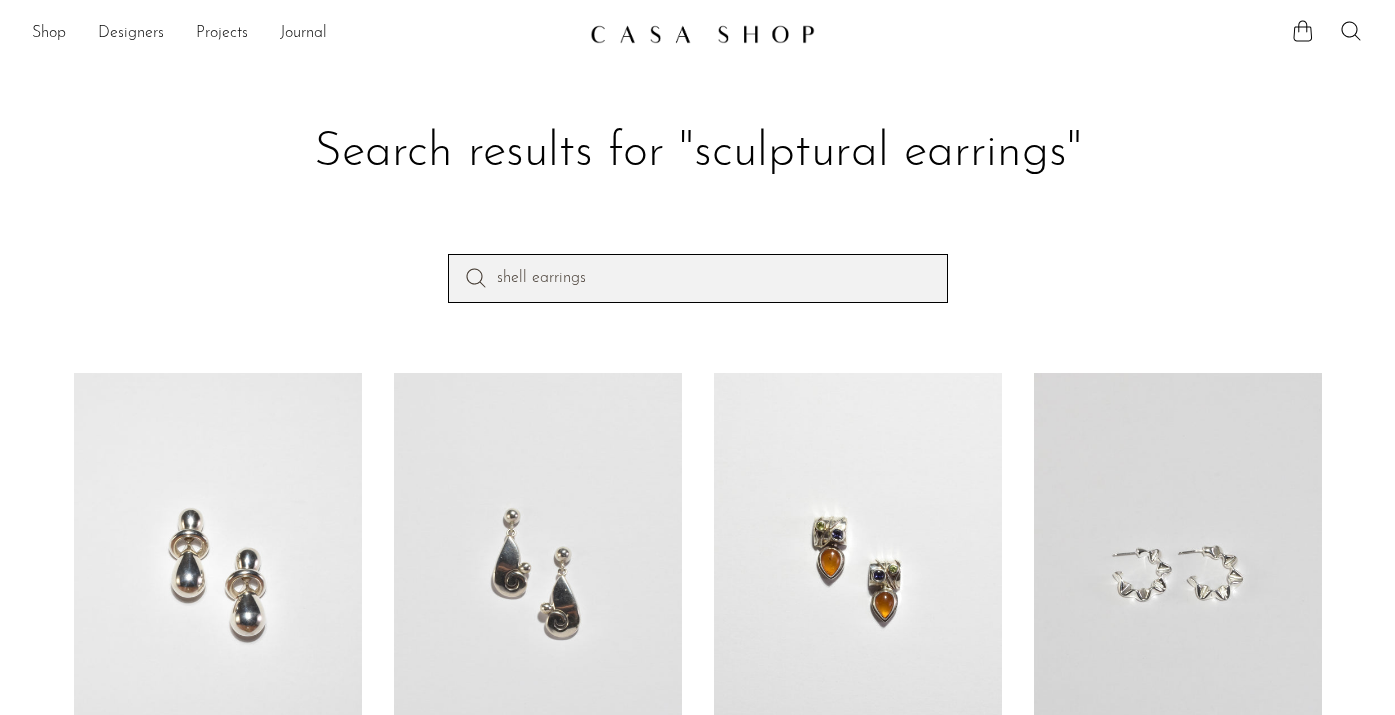 type on "shell earrings" 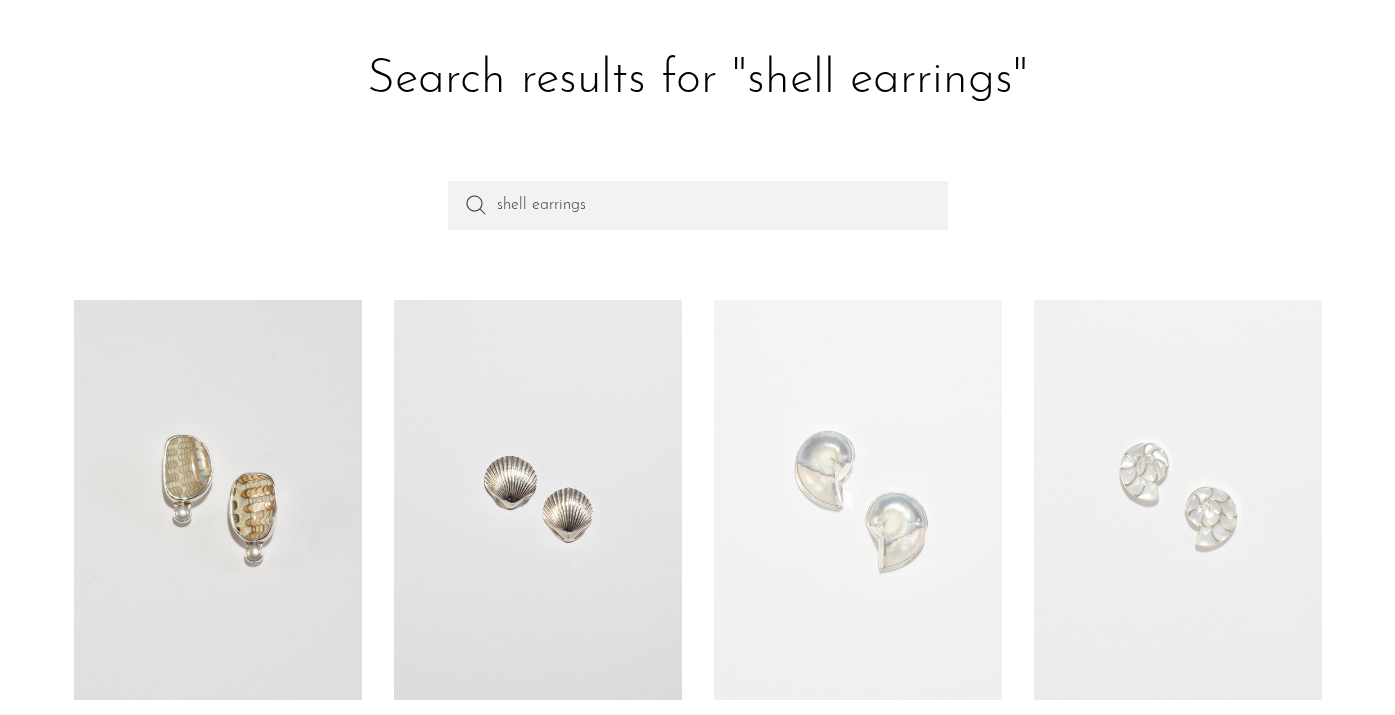scroll, scrollTop: 0, scrollLeft: 0, axis: both 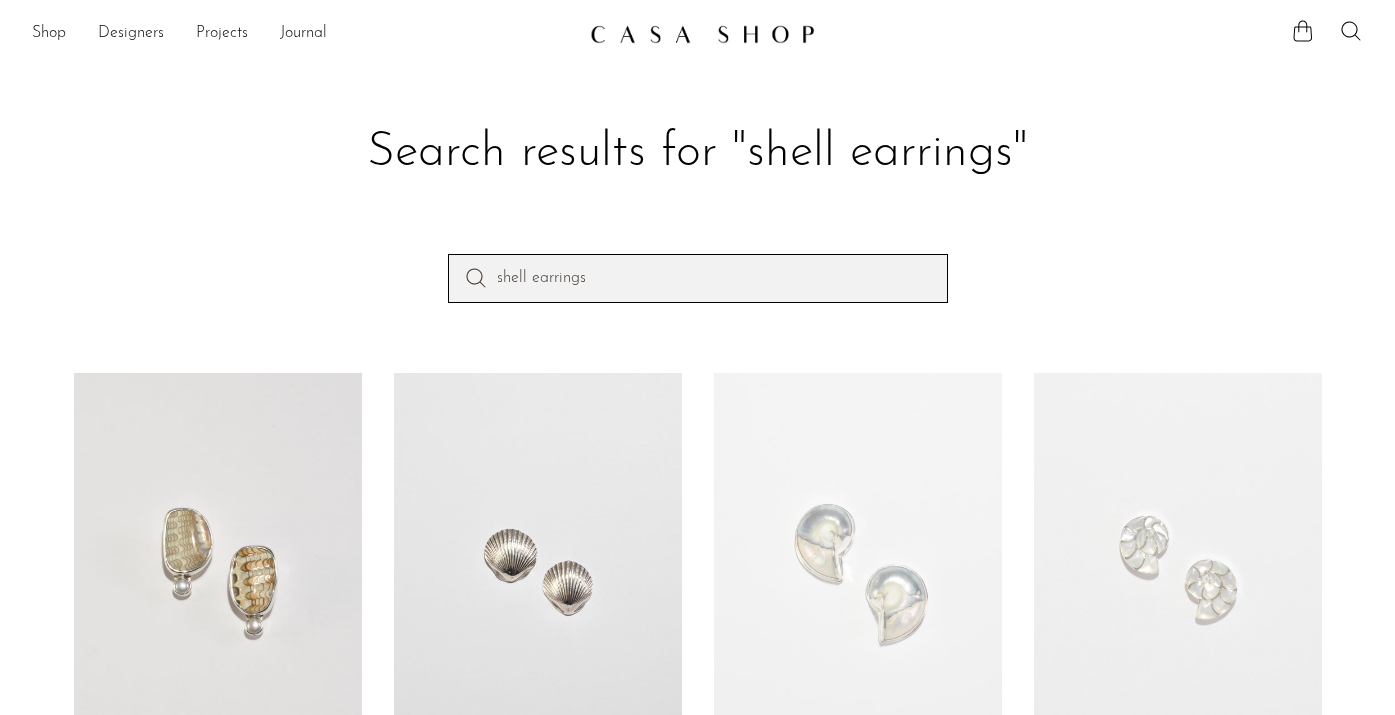 click on "shell earrings" at bounding box center [698, 278] 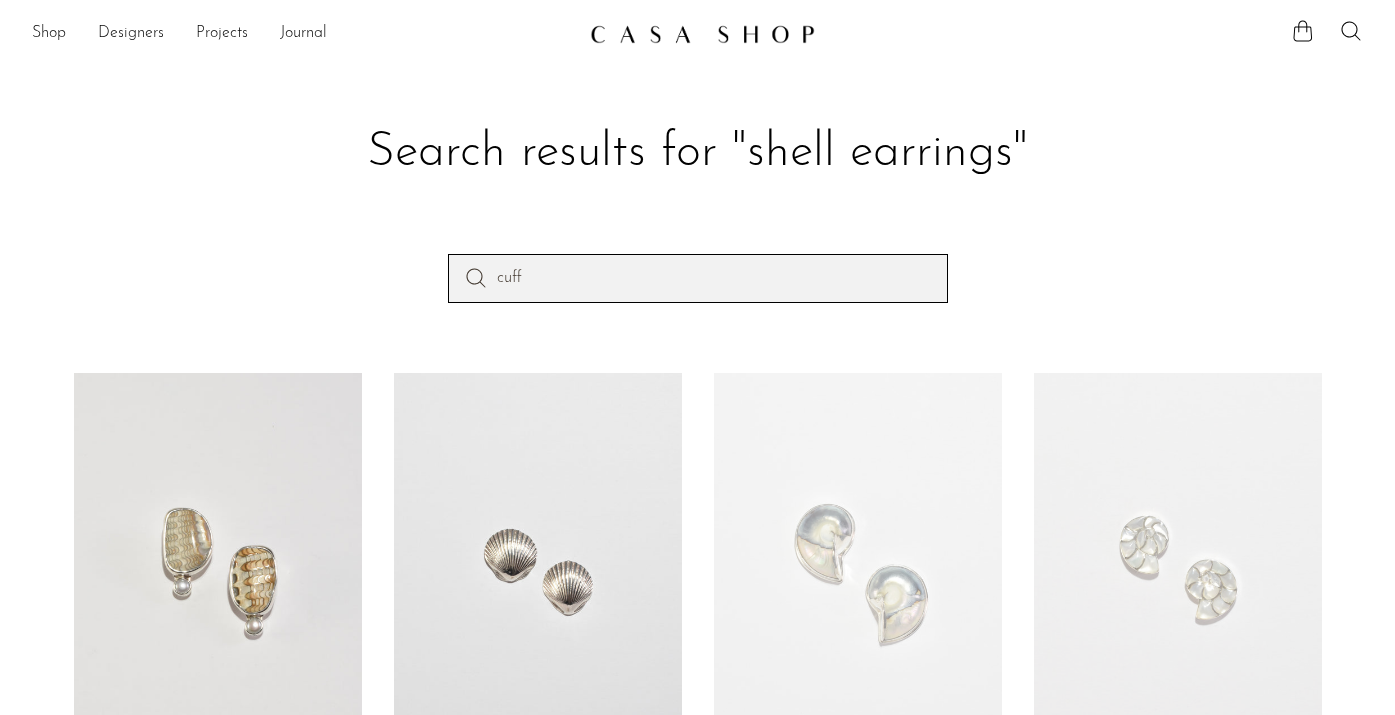 type on "cuff" 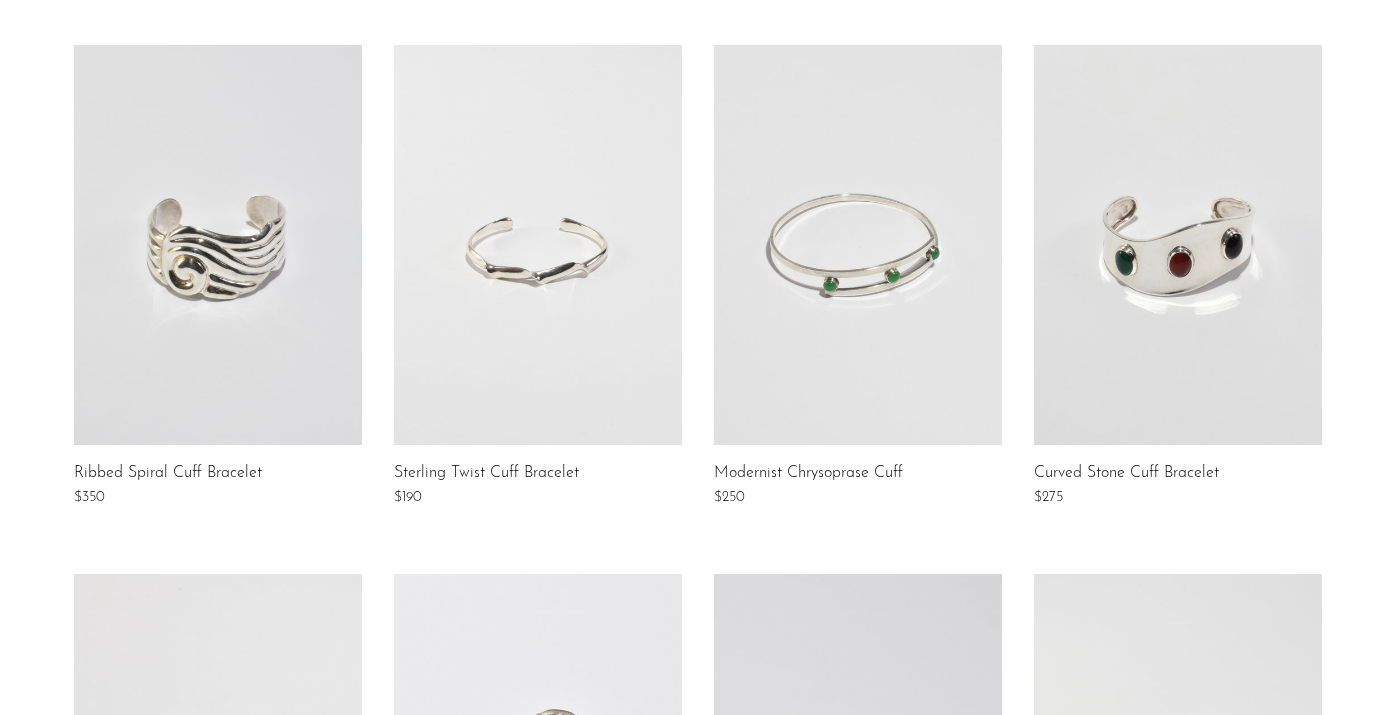 scroll, scrollTop: 0, scrollLeft: 0, axis: both 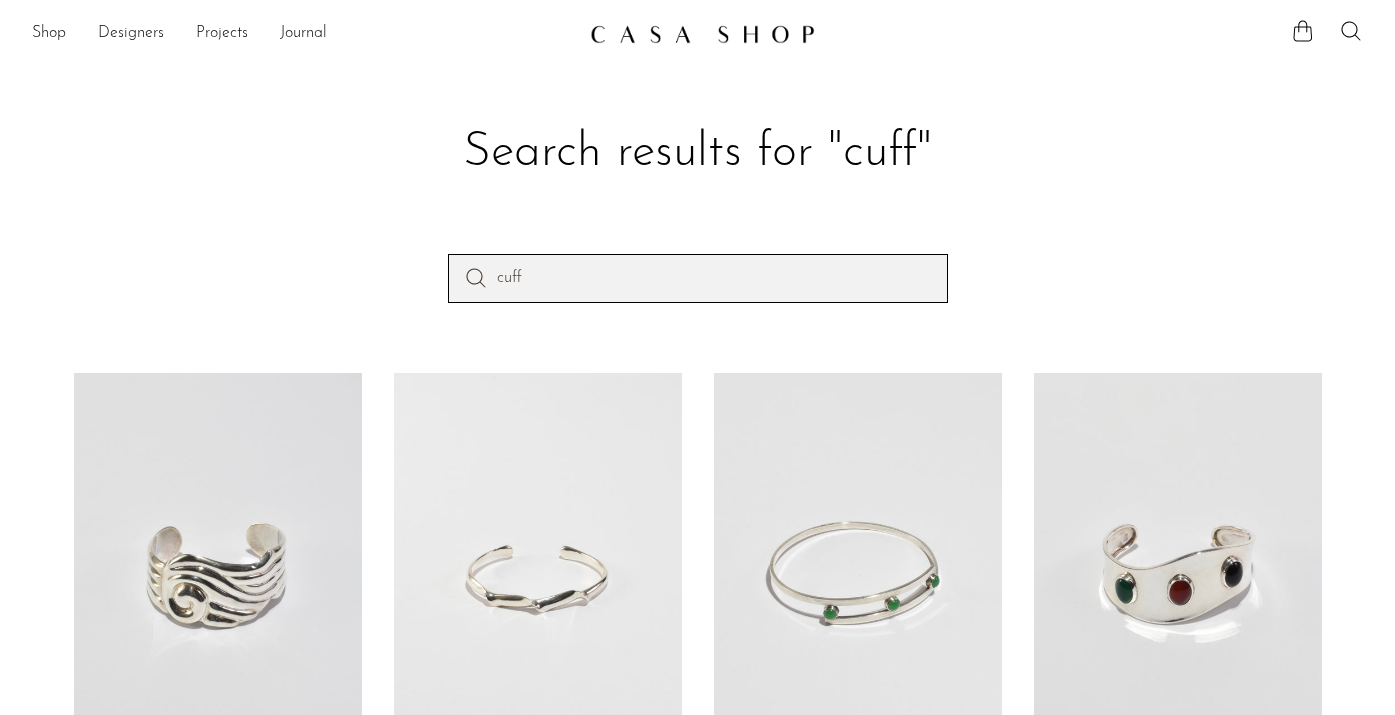 click on "cuff" at bounding box center (698, 278) 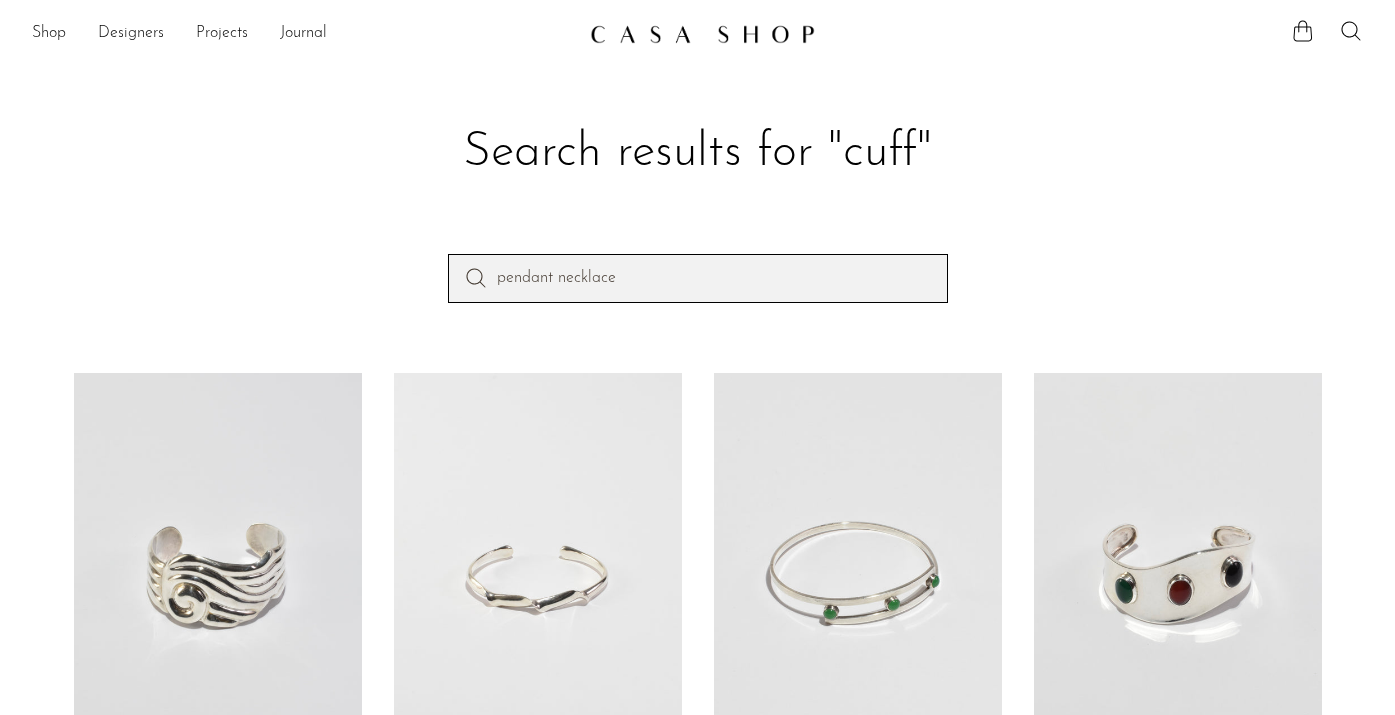 type on "pendant necklace" 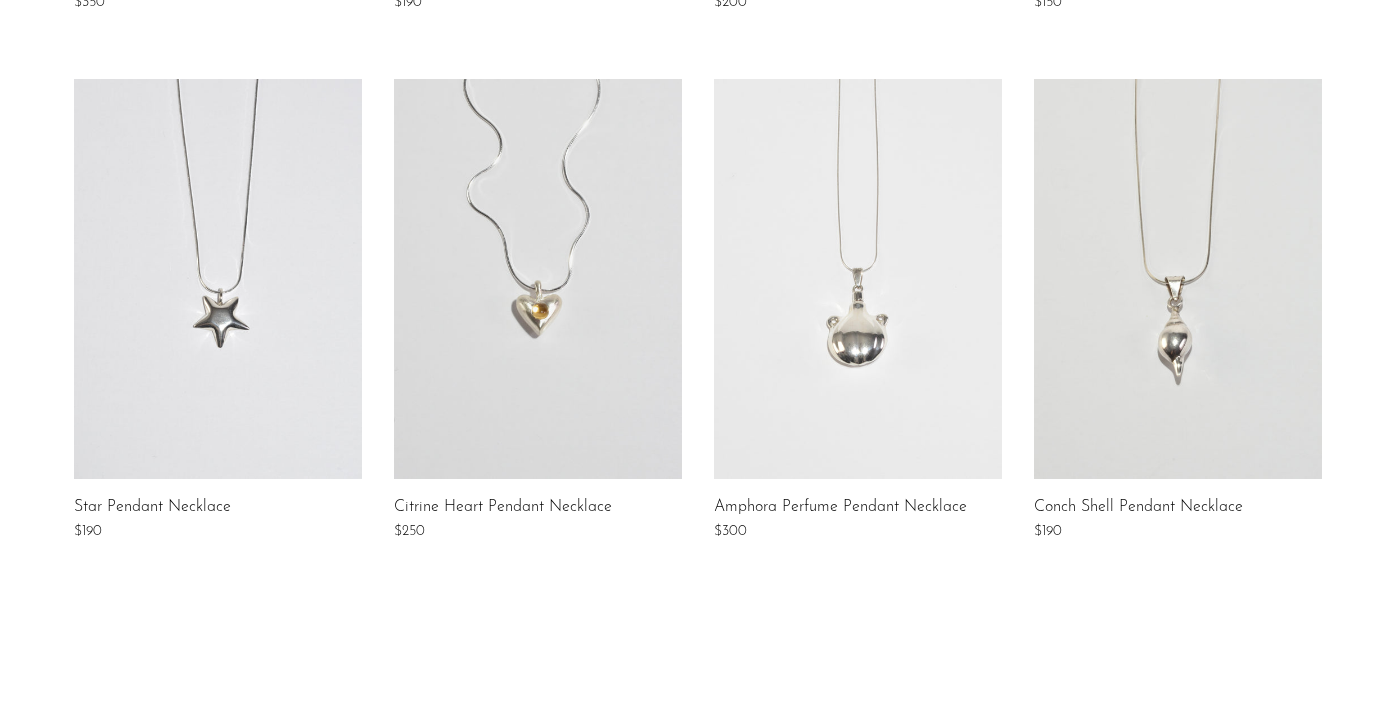 scroll, scrollTop: 0, scrollLeft: 0, axis: both 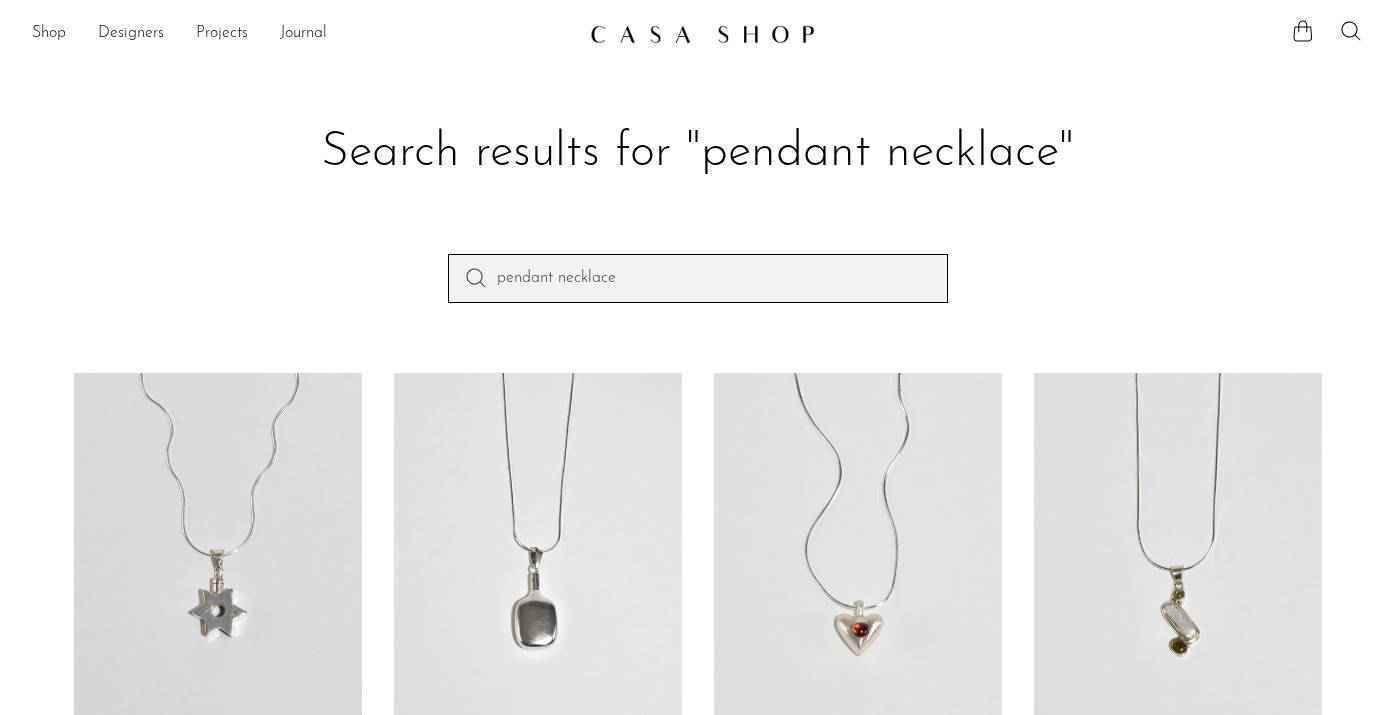 drag, startPoint x: 552, startPoint y: 280, endPoint x: 460, endPoint y: 279, distance: 92.00543 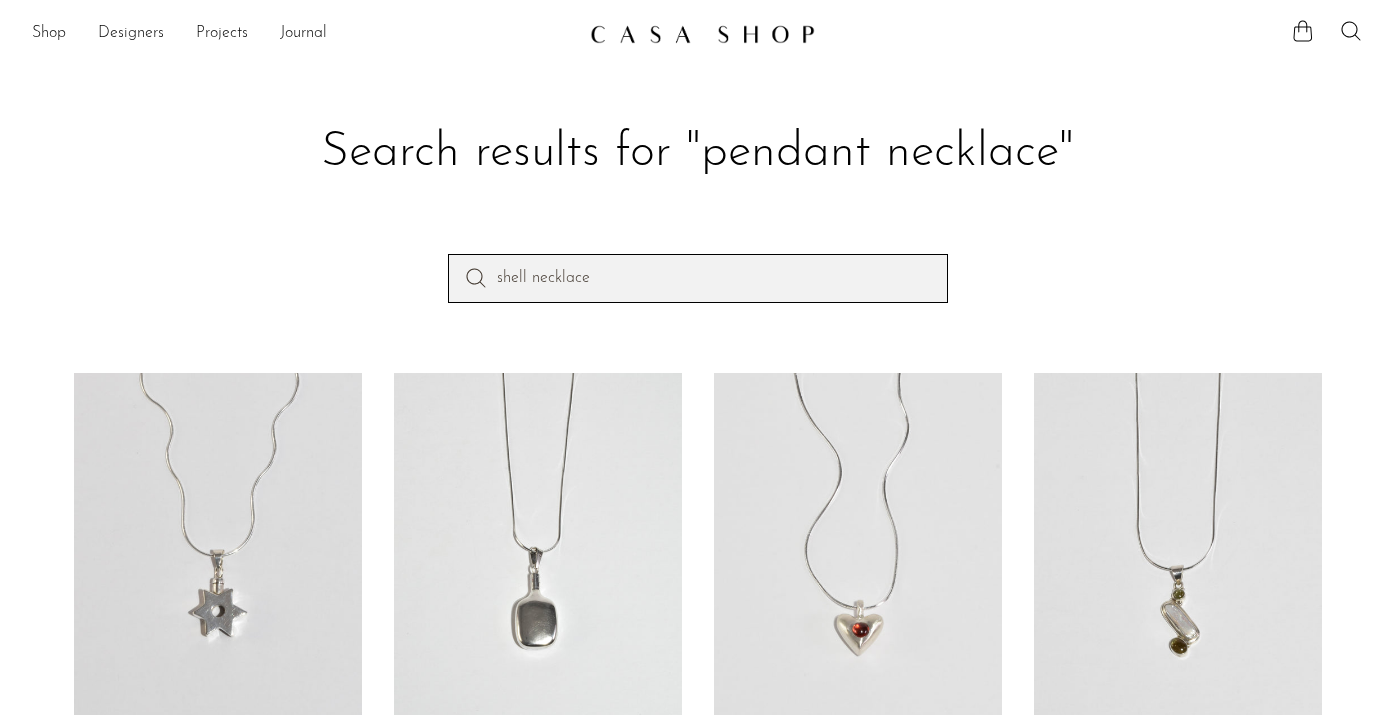 type on "shell necklace" 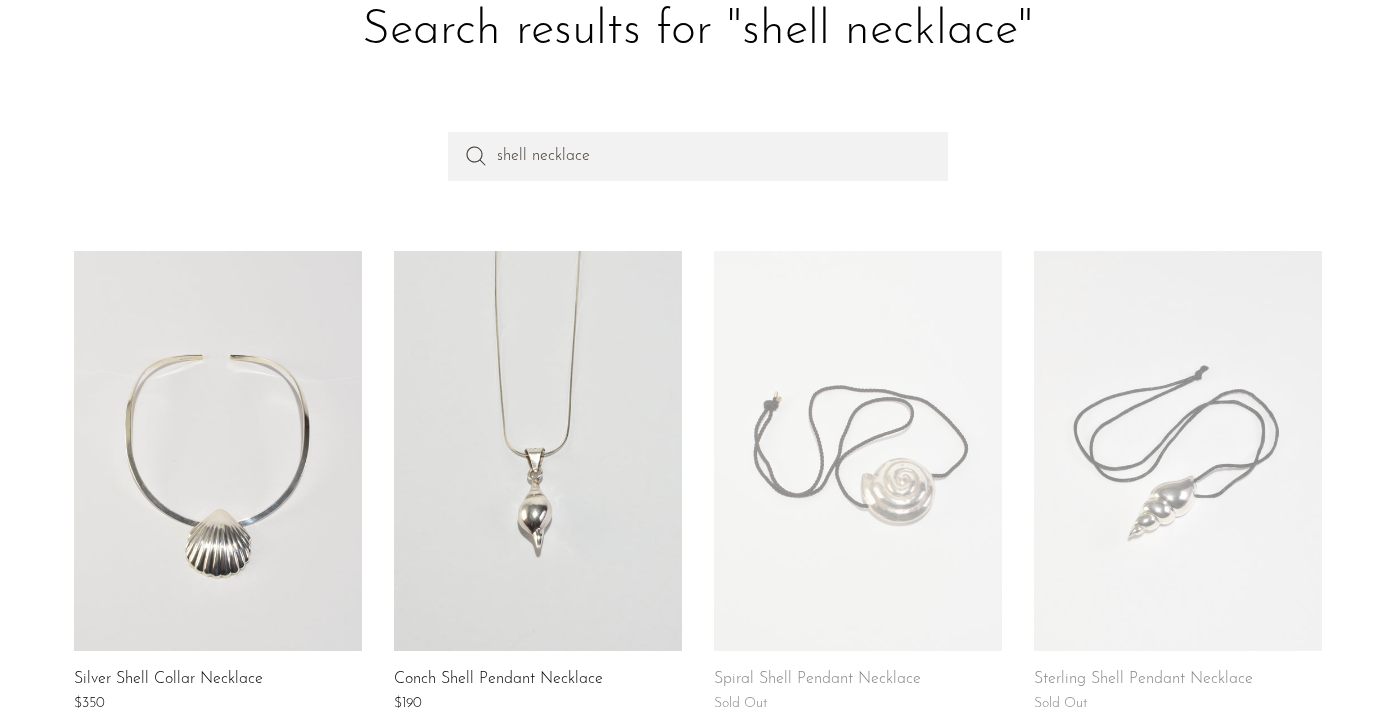 scroll, scrollTop: 0, scrollLeft: 0, axis: both 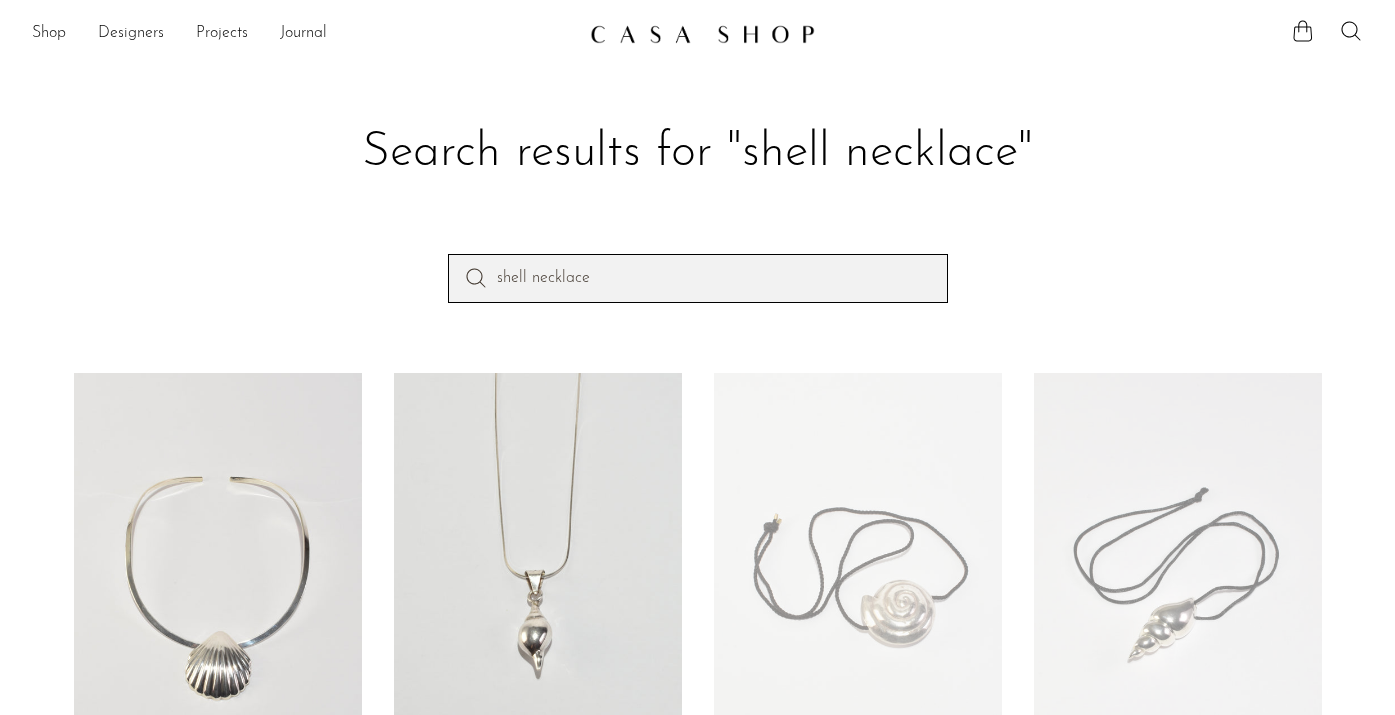 click on "shell necklace" at bounding box center (698, 278) 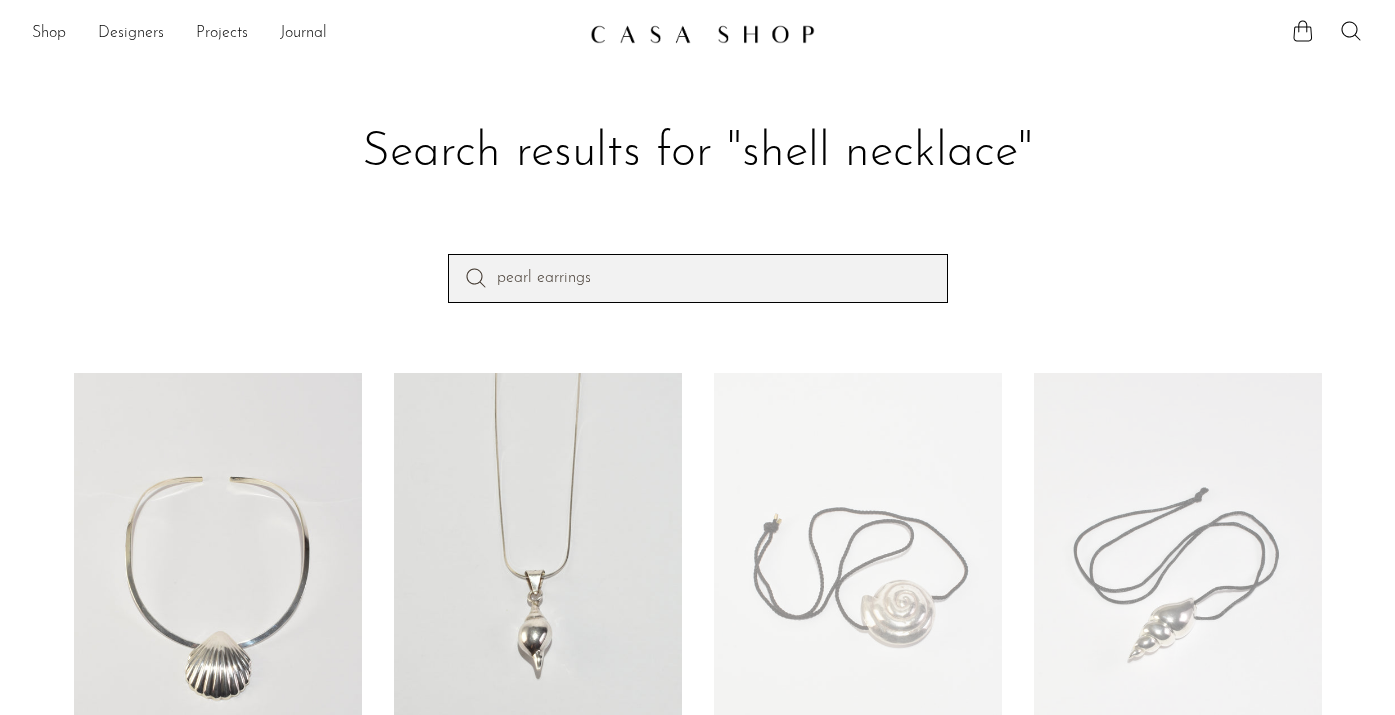 type on "pearl earrings" 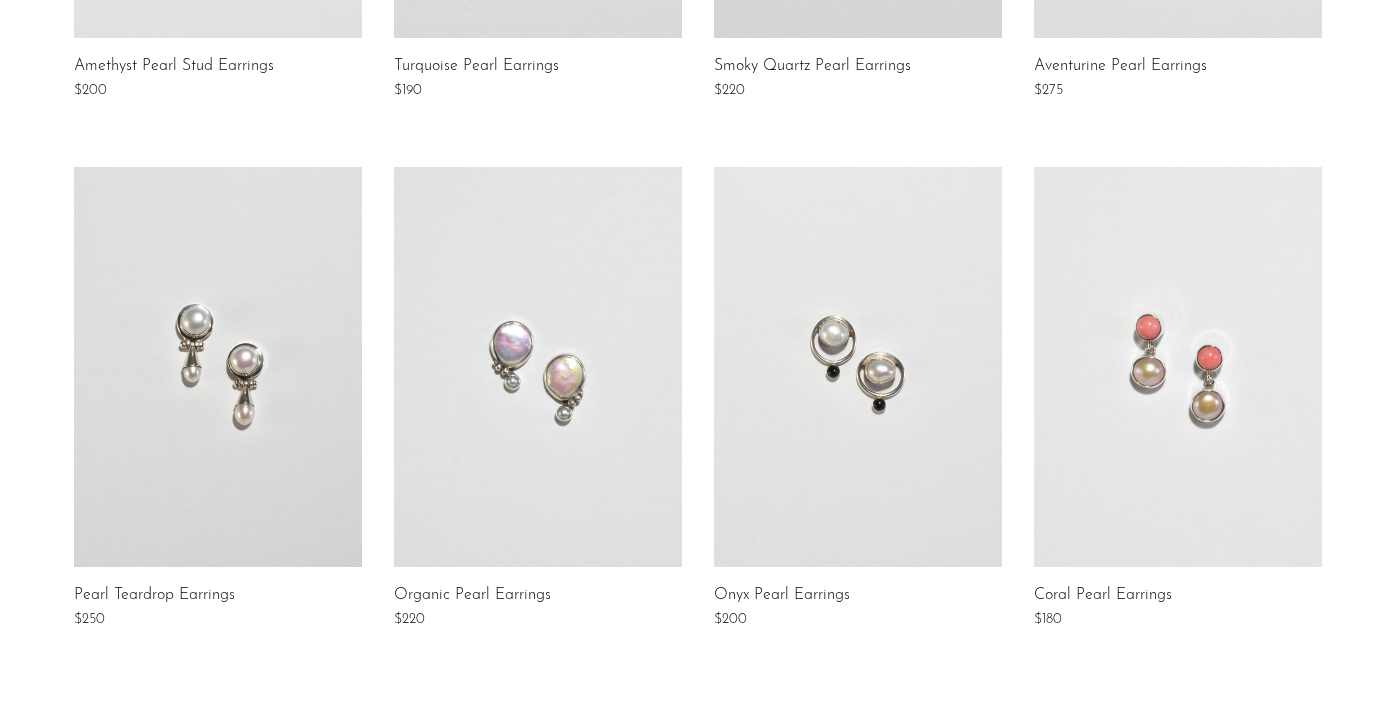 scroll, scrollTop: 0, scrollLeft: 0, axis: both 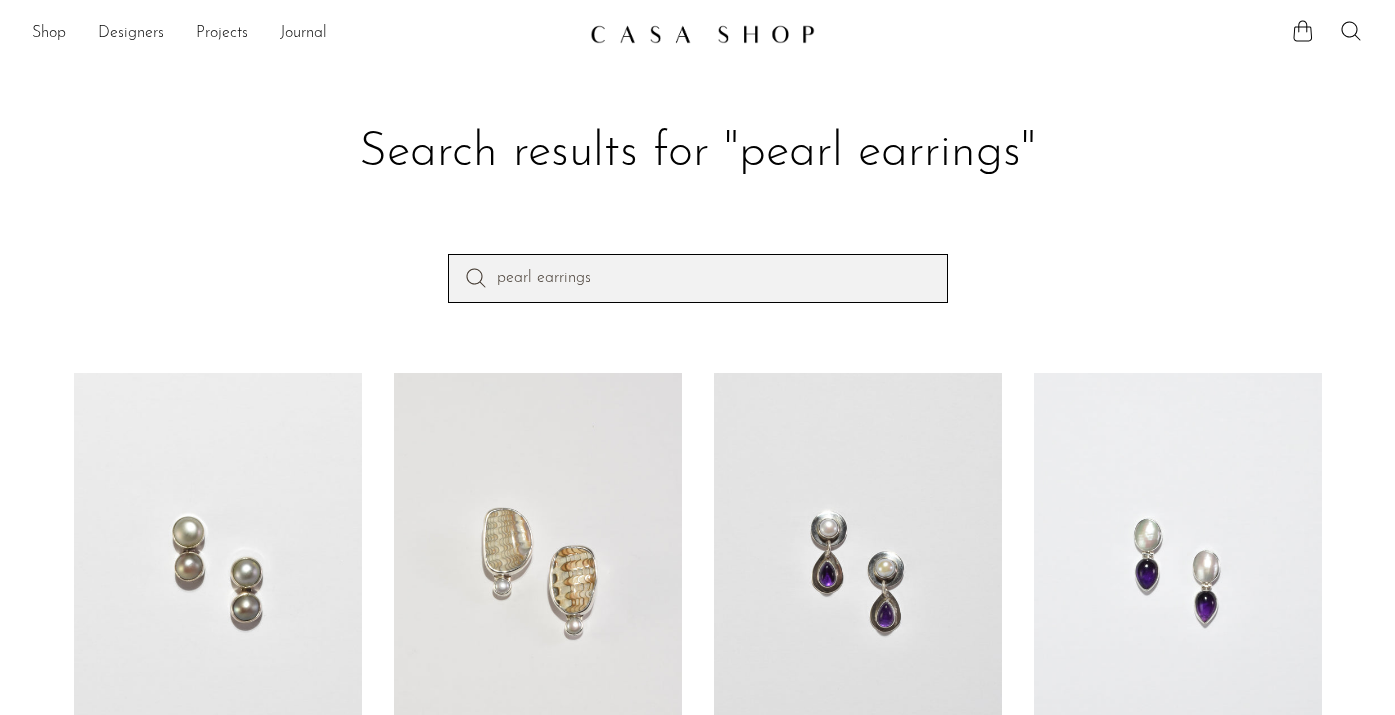 click on "pearl earrings" at bounding box center (698, 278) 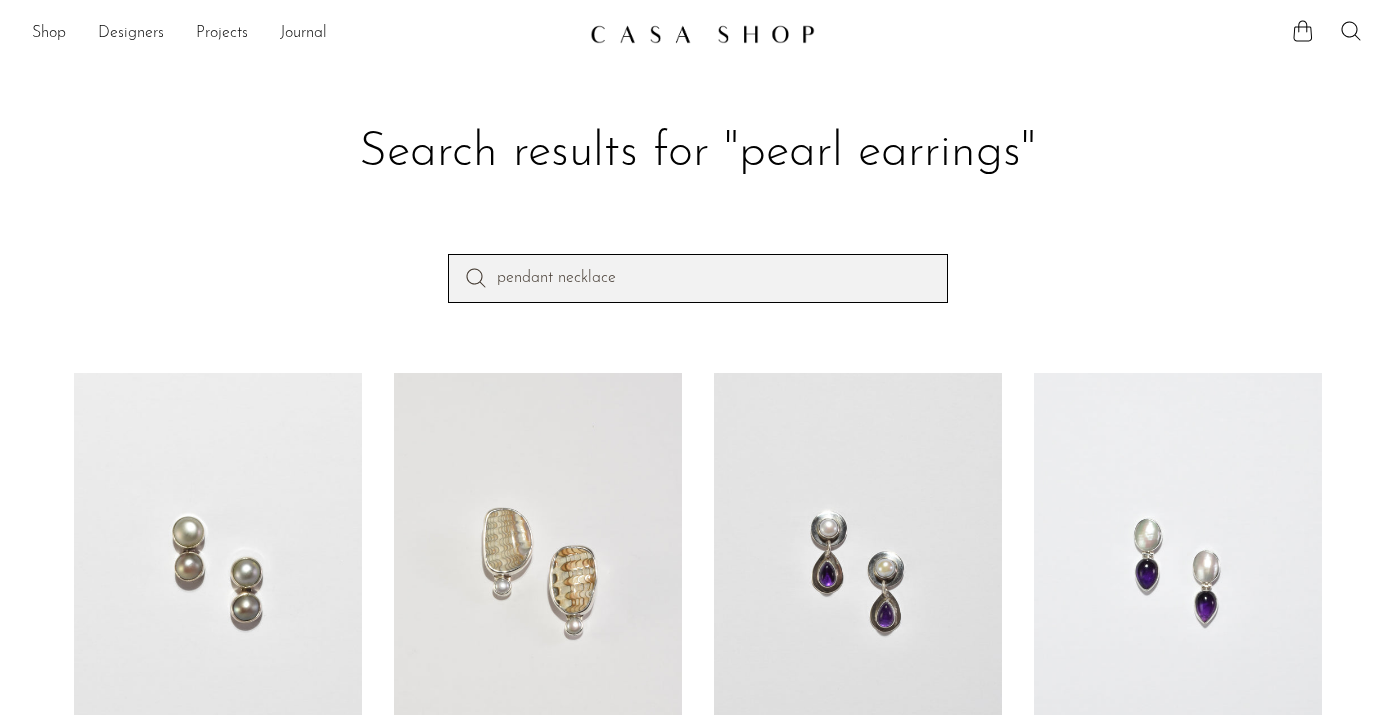 type on "pendant necklace" 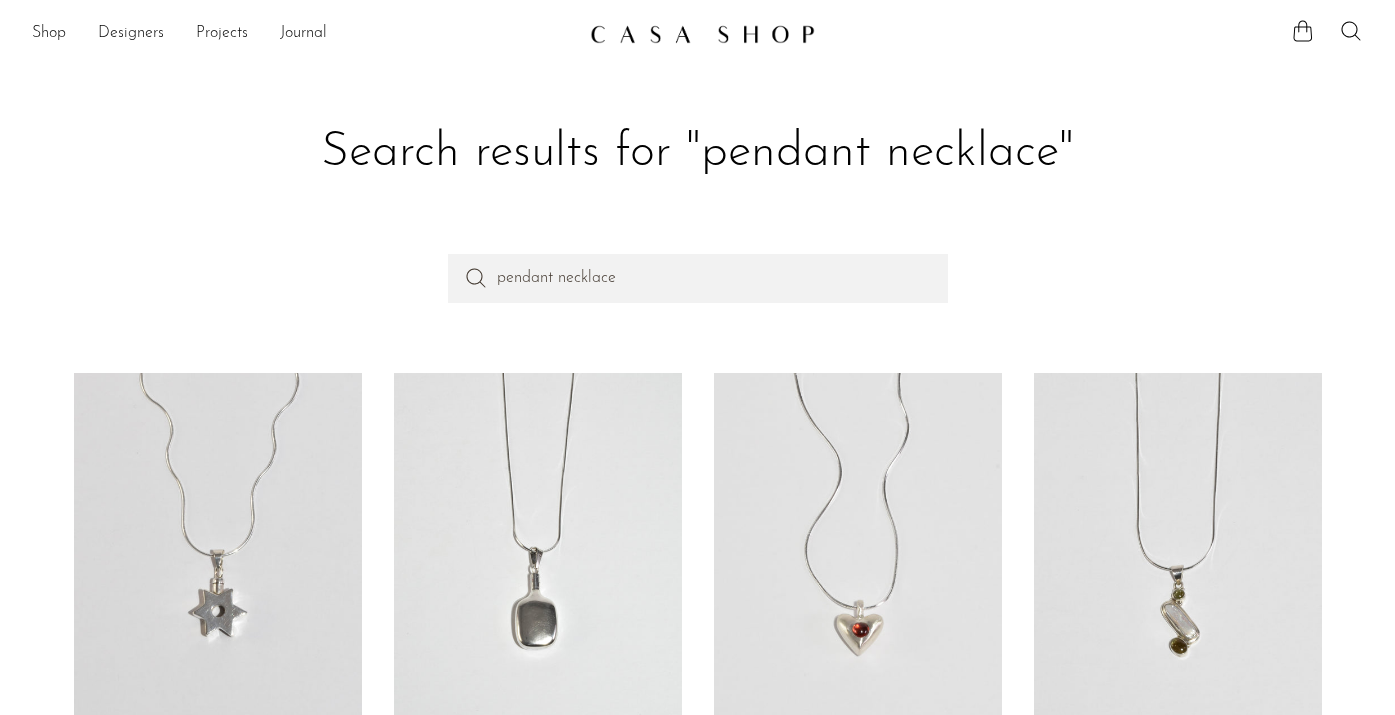 scroll, scrollTop: 0, scrollLeft: 0, axis: both 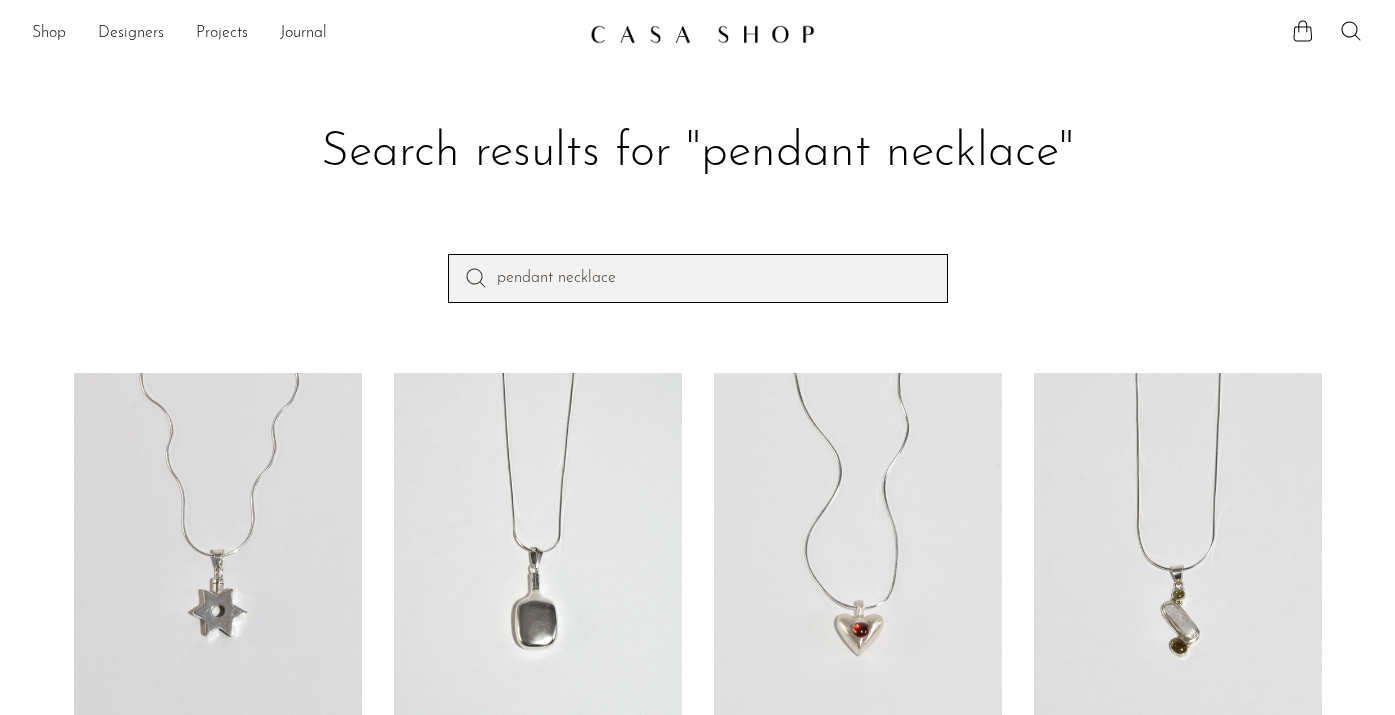 click on "pendant necklace" at bounding box center [698, 278] 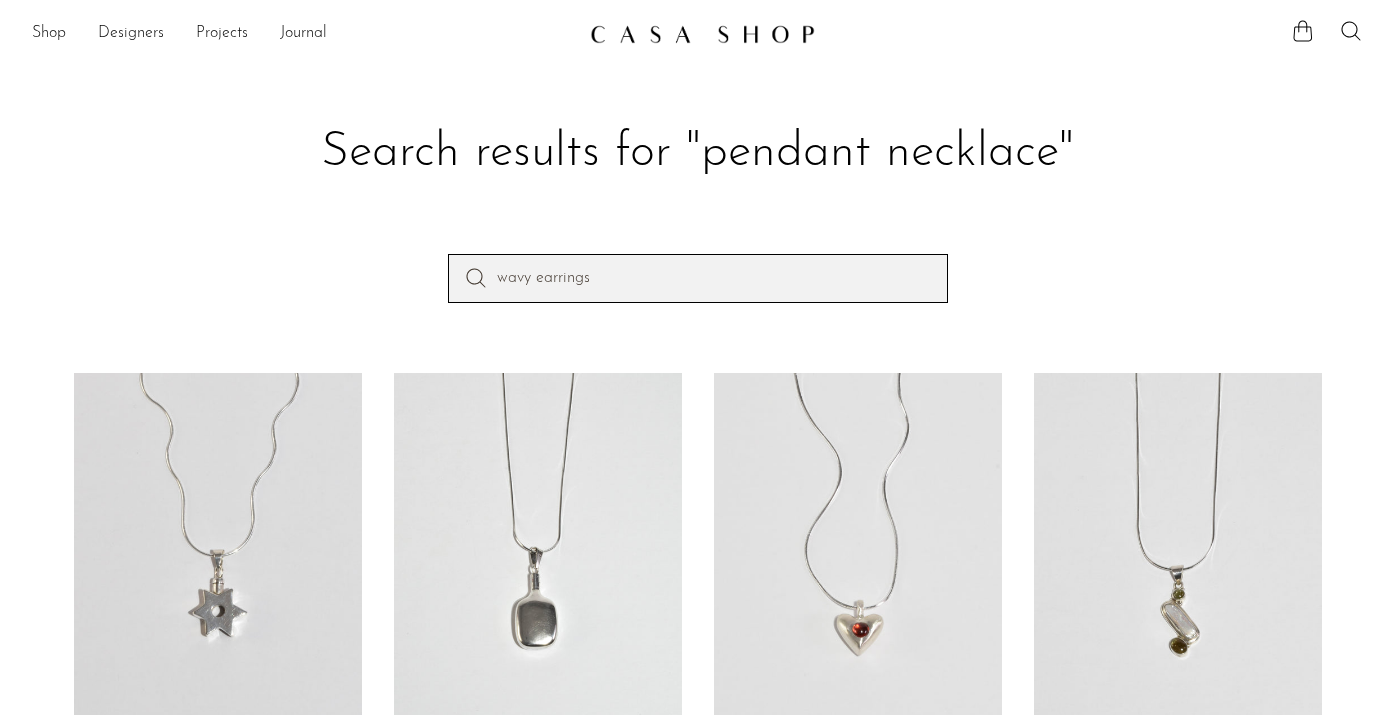 type on "wavy earrings" 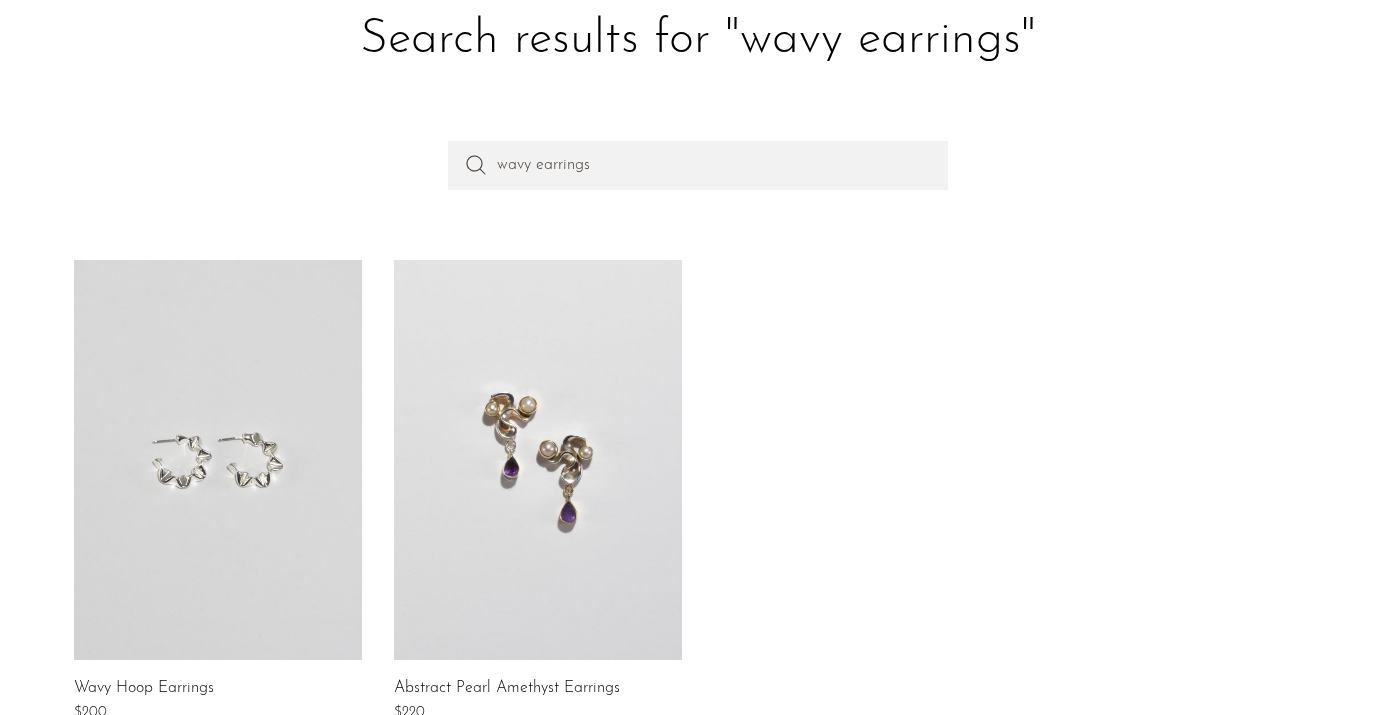 scroll, scrollTop: 109, scrollLeft: 0, axis: vertical 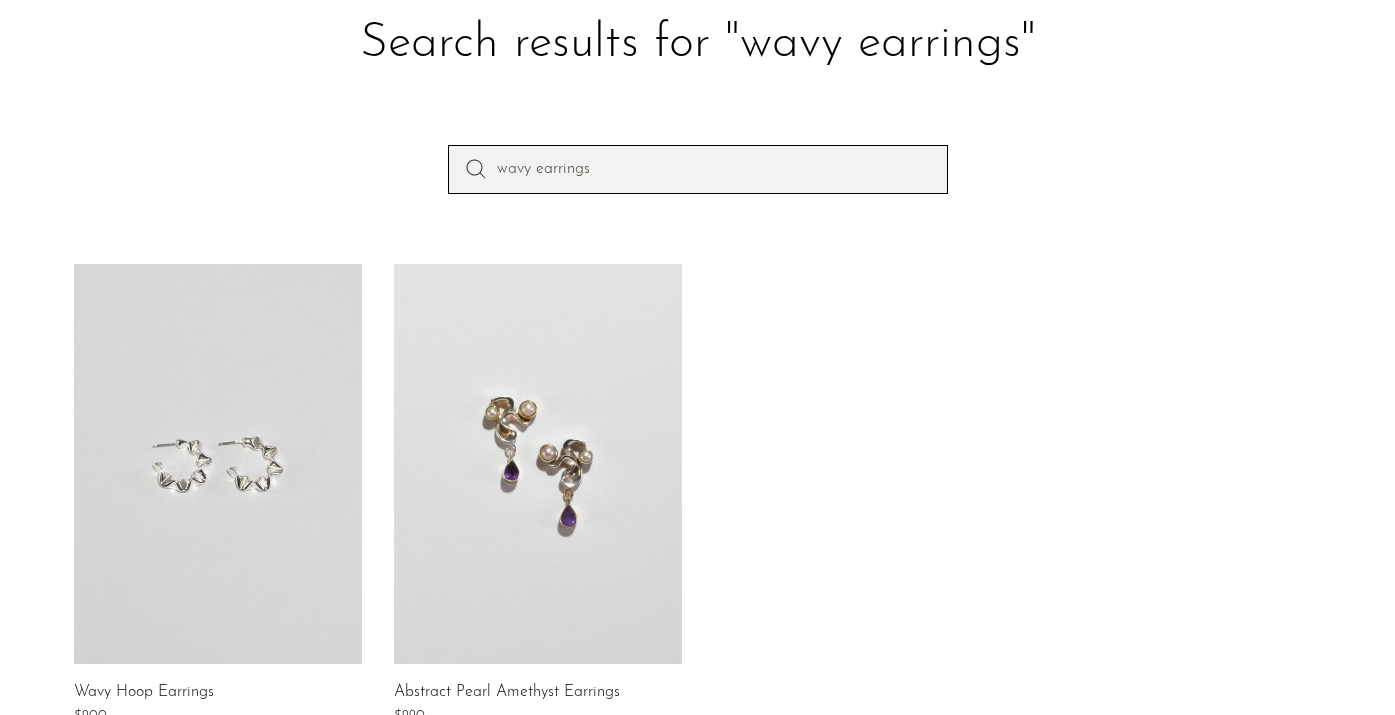 drag, startPoint x: 531, startPoint y: 176, endPoint x: 477, endPoint y: 165, distance: 55.108982 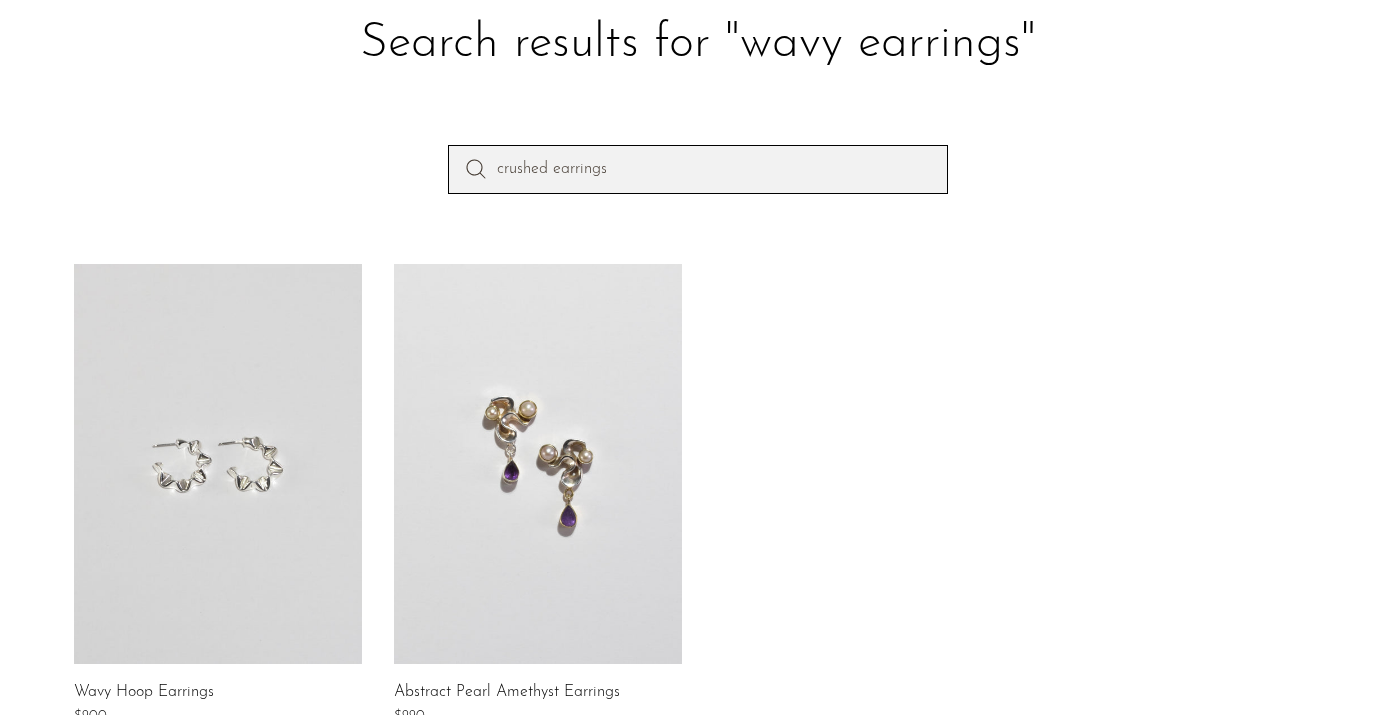 type on "crushed earrings" 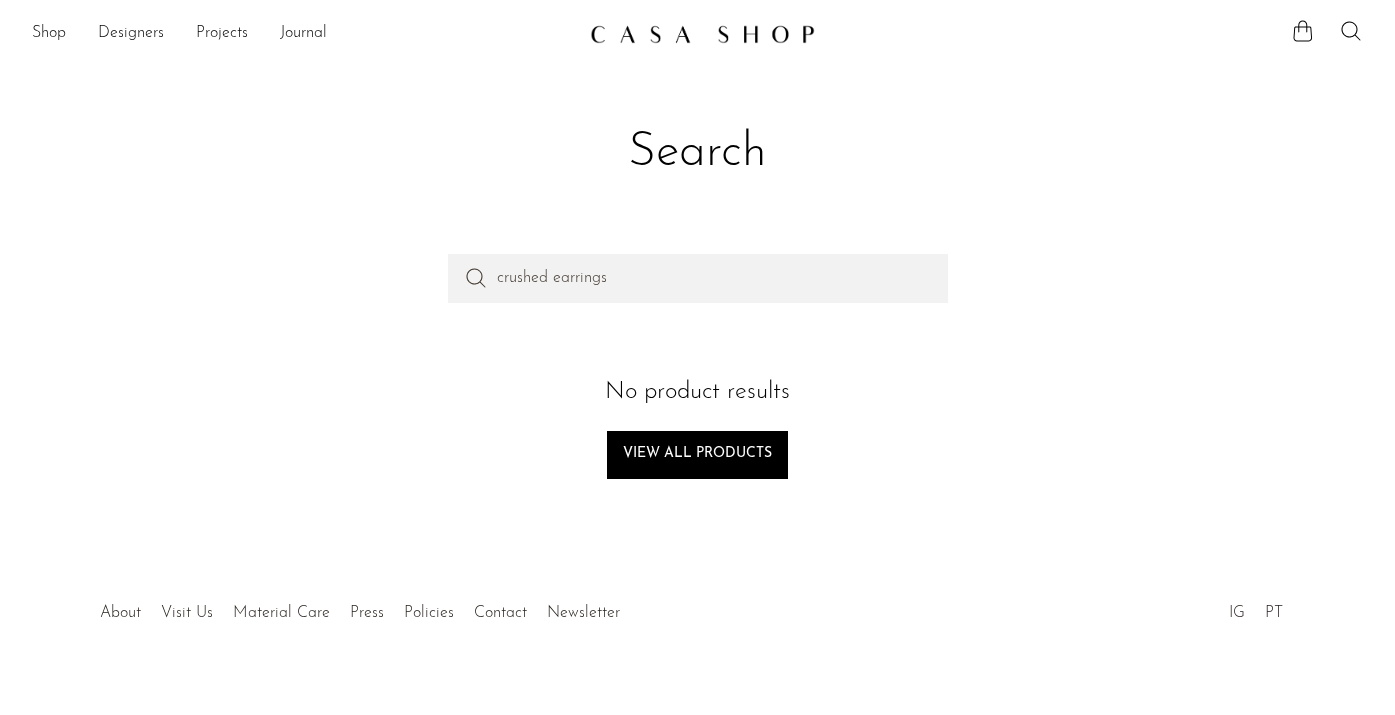 scroll, scrollTop: 31, scrollLeft: 0, axis: vertical 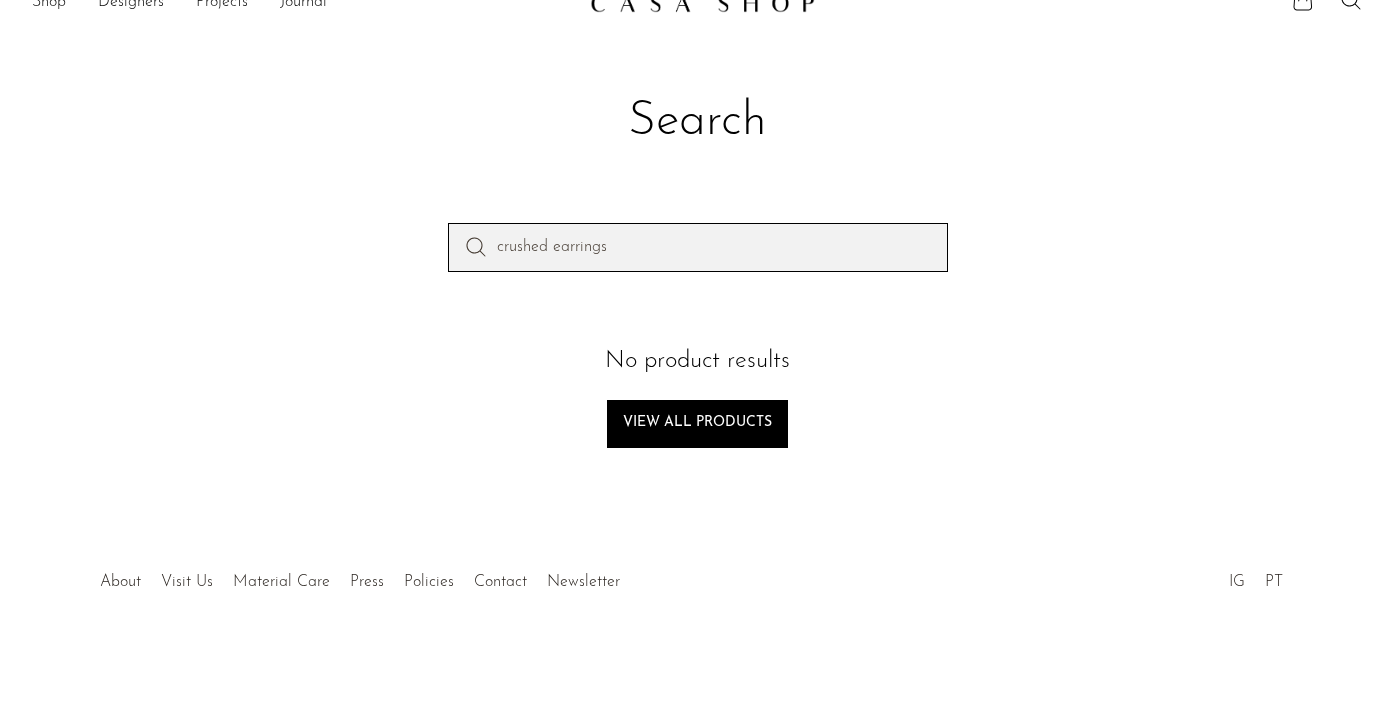 click on "crushed earrings" at bounding box center (698, 247) 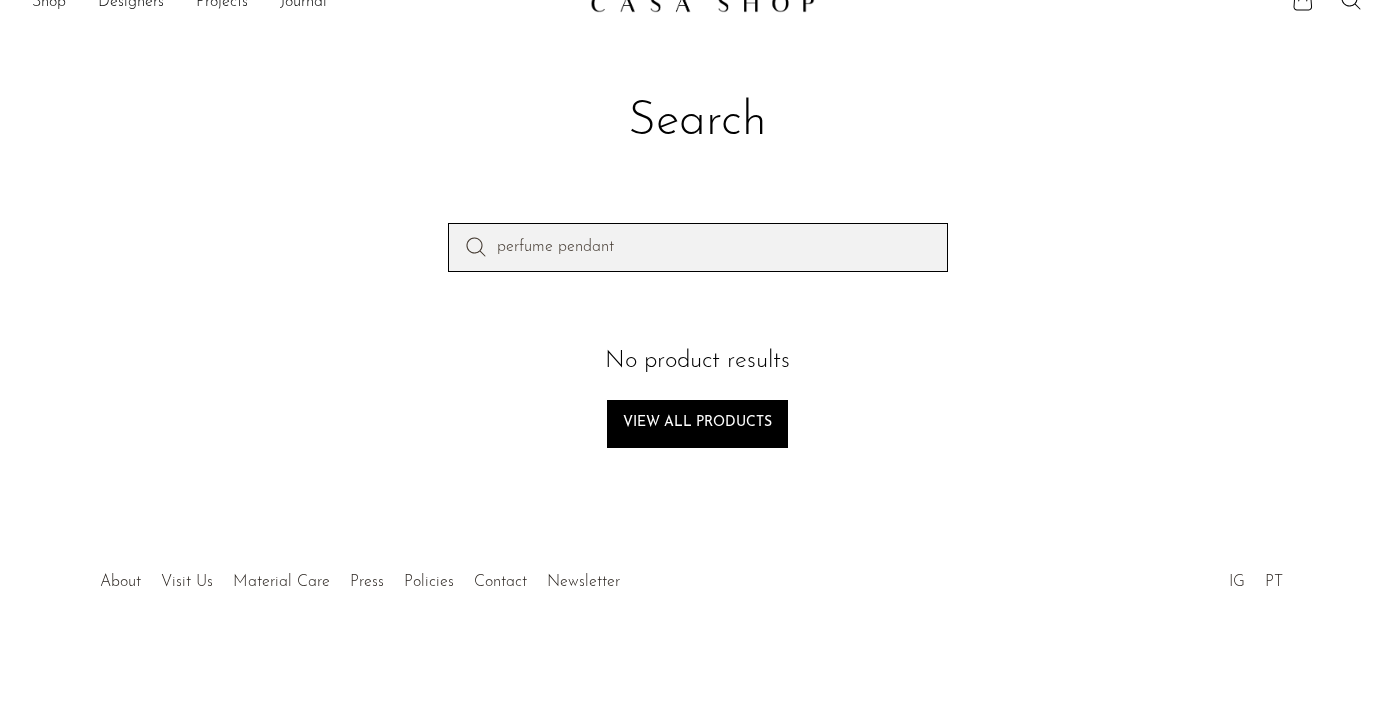 type on "perfume pendant" 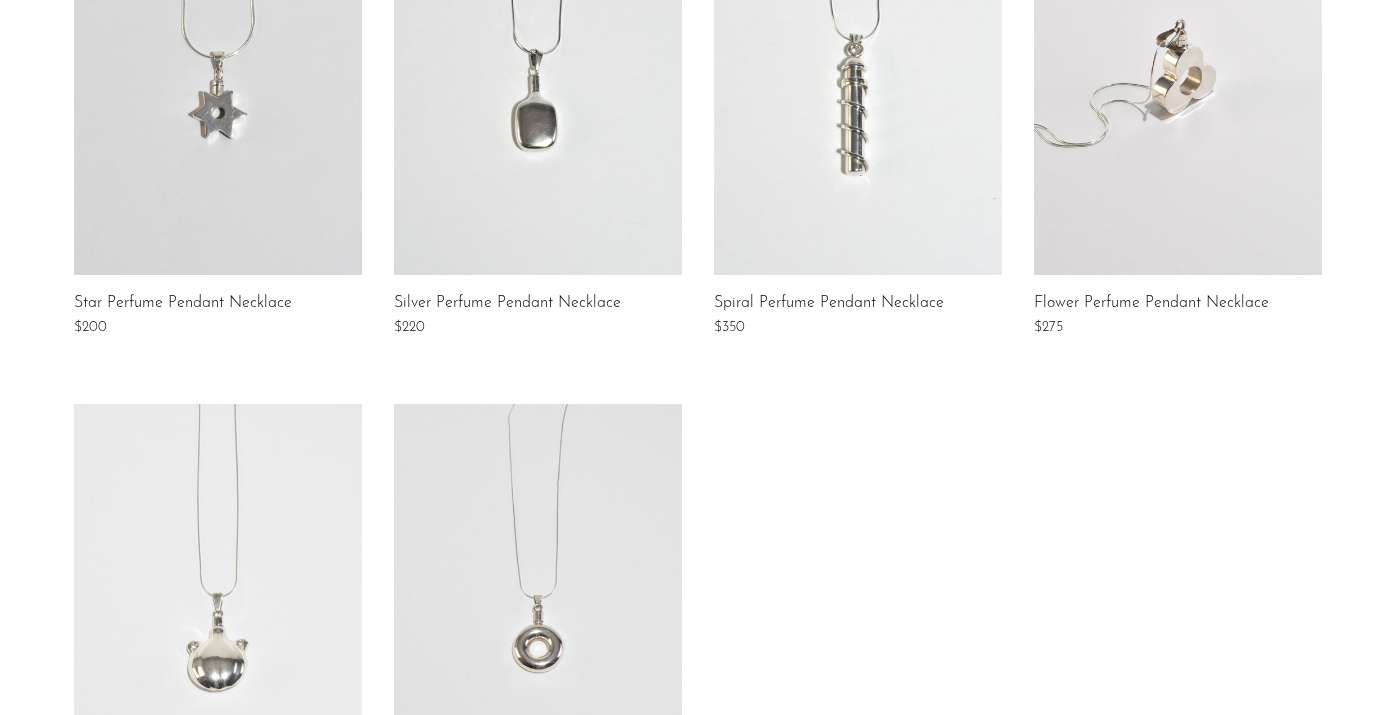 scroll, scrollTop: 0, scrollLeft: 0, axis: both 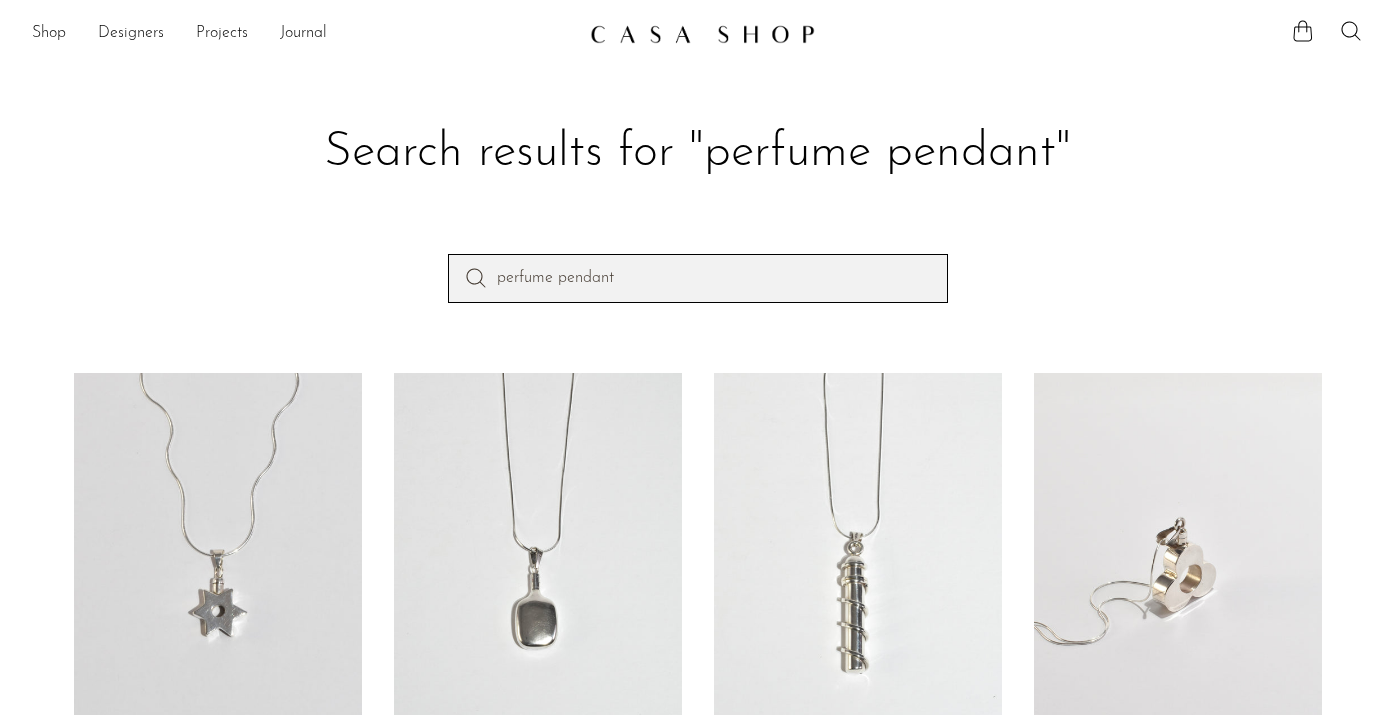 click on "perfume pendant" at bounding box center [698, 278] 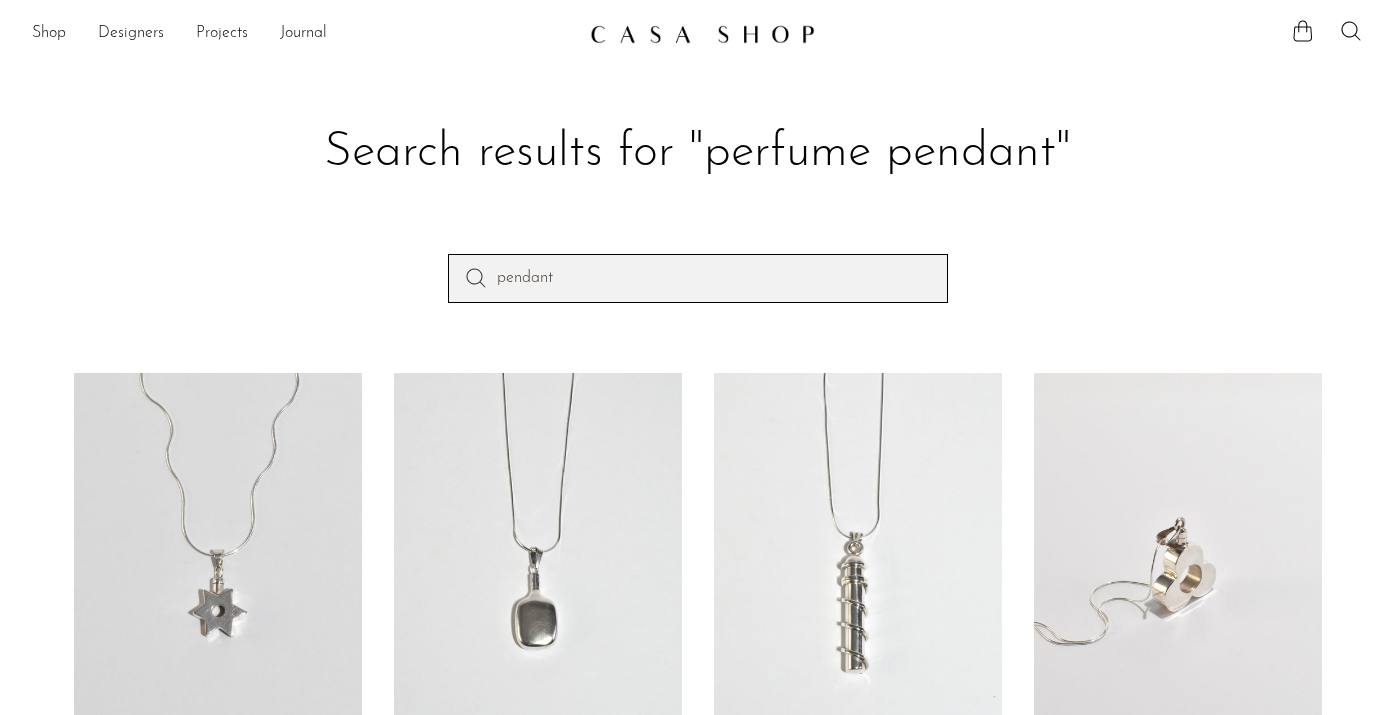 type on "pendant" 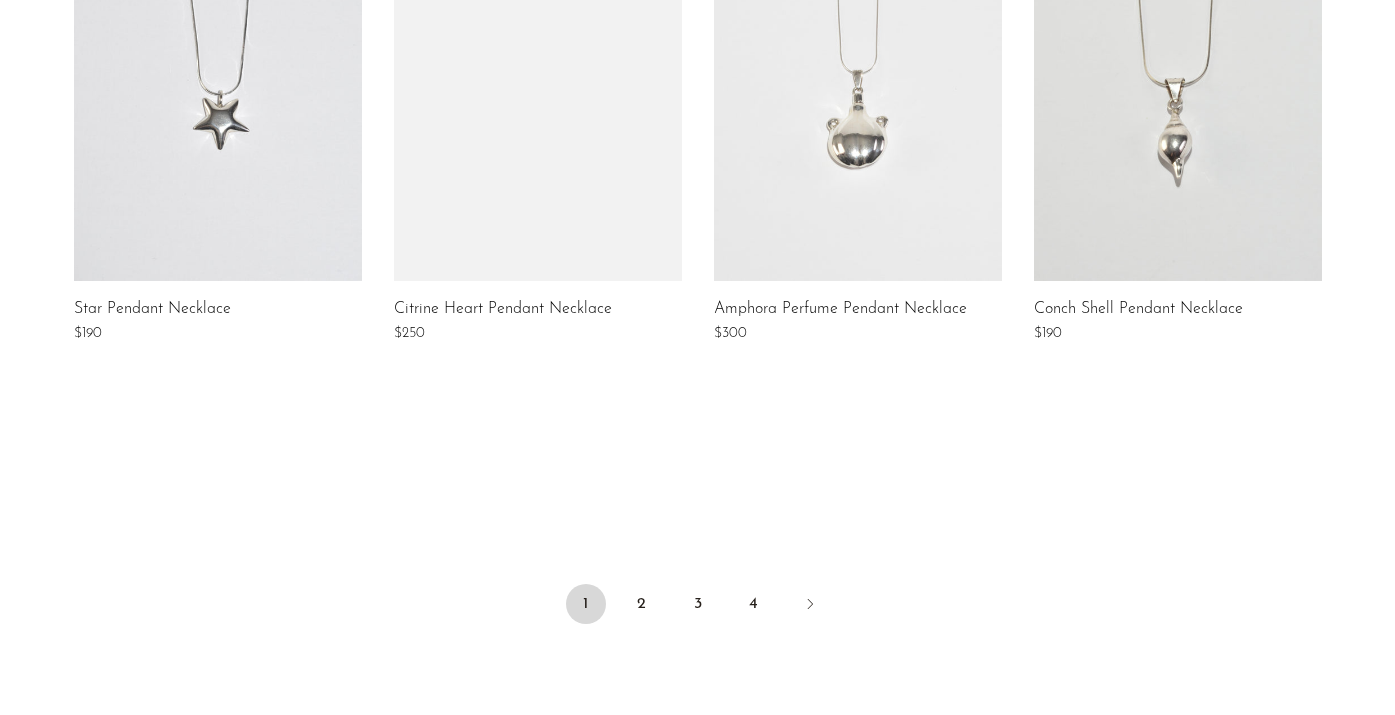 scroll, scrollTop: 1554, scrollLeft: 0, axis: vertical 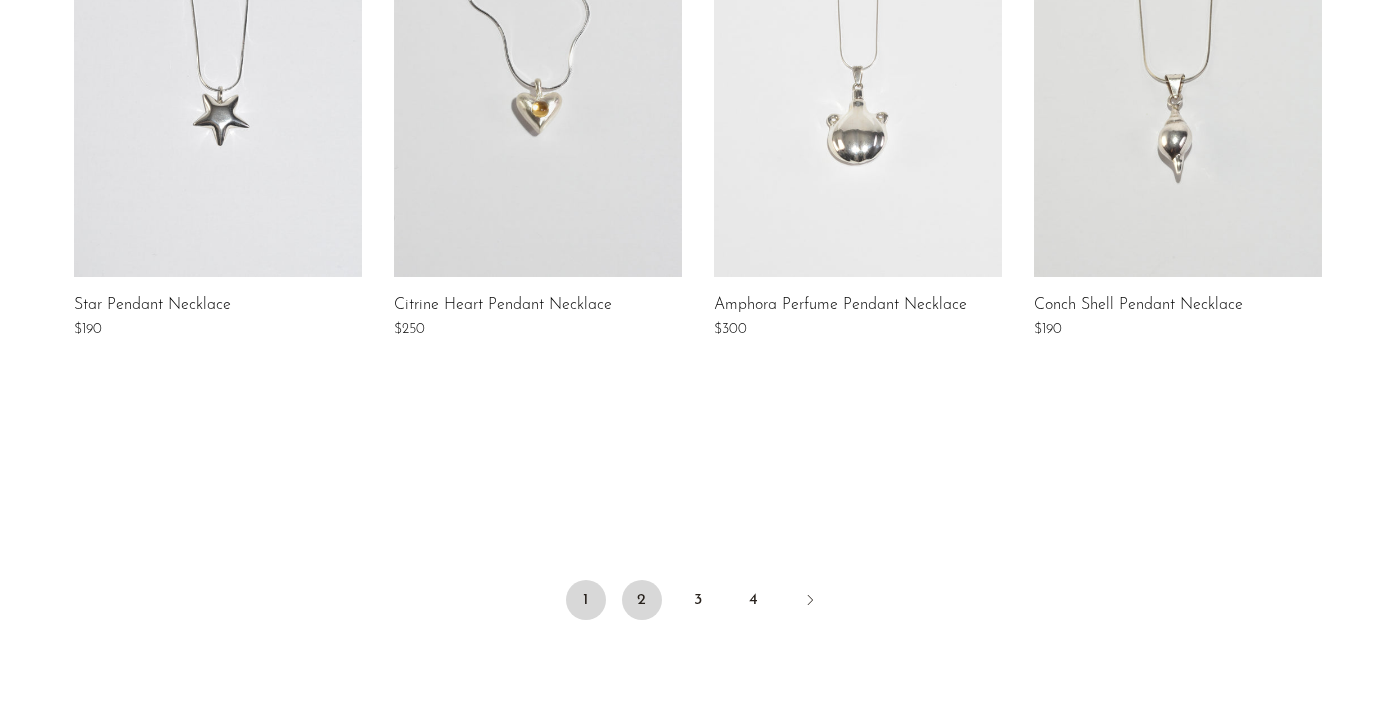 click on "2" at bounding box center [642, 600] 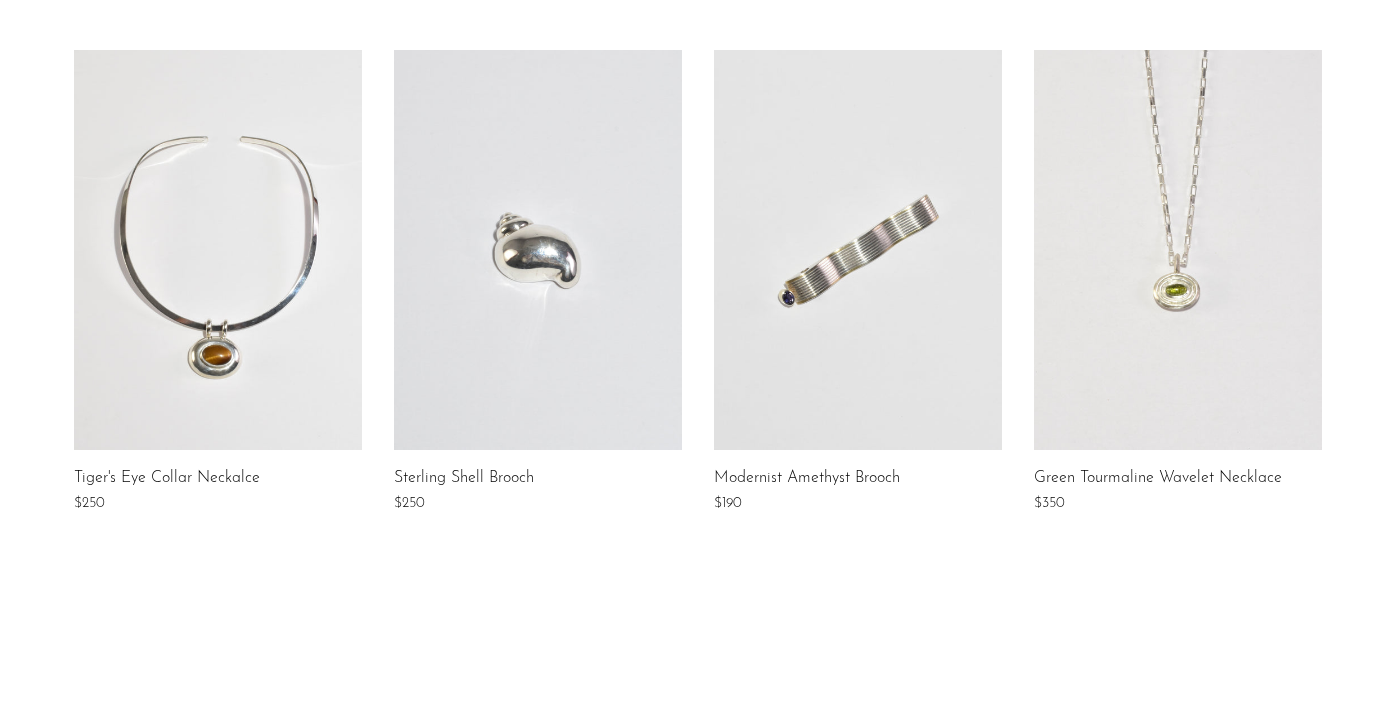 scroll, scrollTop: 1578, scrollLeft: 0, axis: vertical 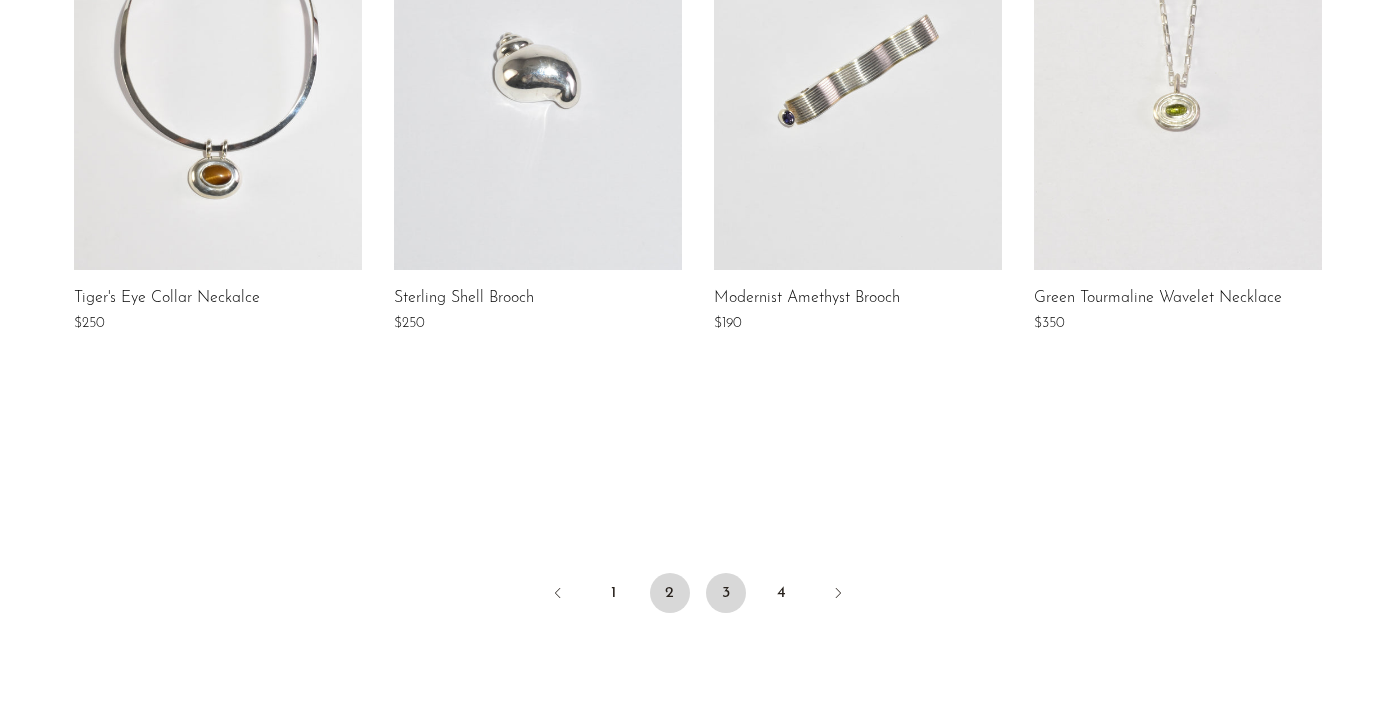 click on "3" at bounding box center [726, 593] 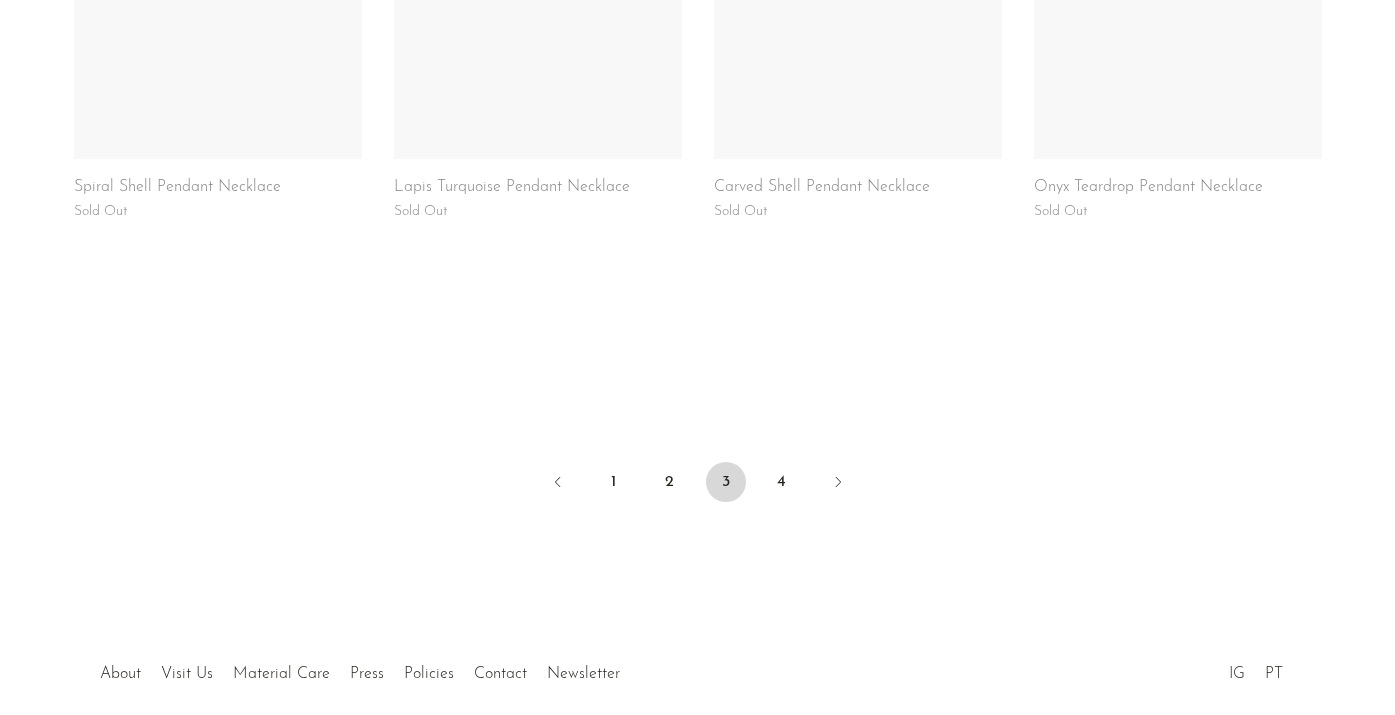 scroll, scrollTop: 1676, scrollLeft: 0, axis: vertical 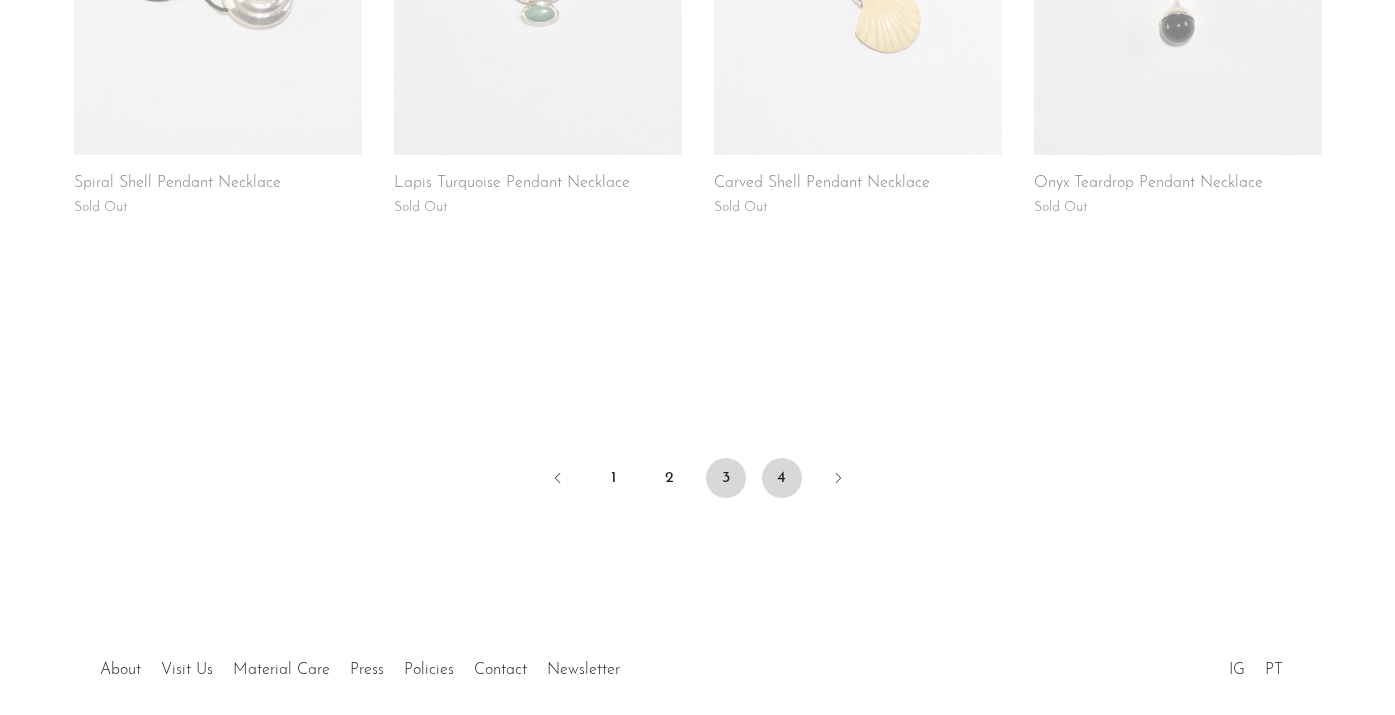click on "4" at bounding box center (782, 478) 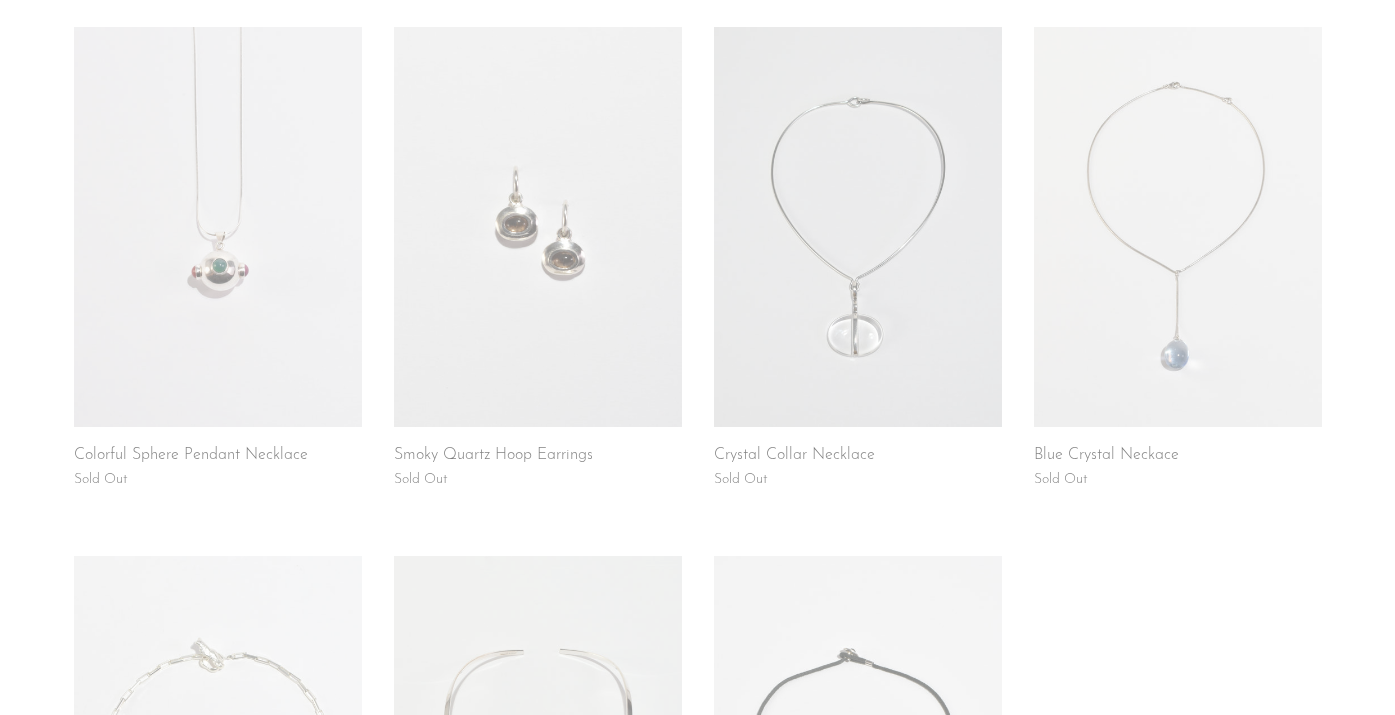scroll, scrollTop: 4, scrollLeft: 0, axis: vertical 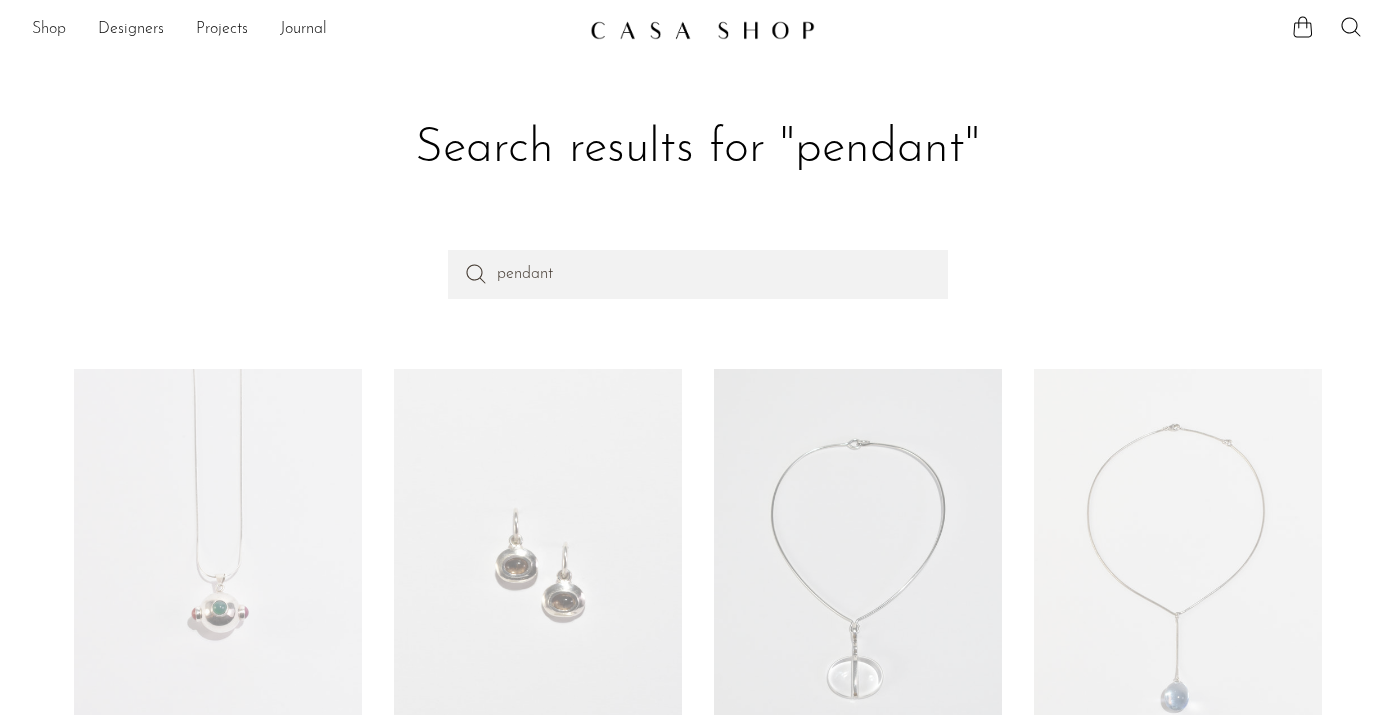 click on "Shop" at bounding box center [49, 30] 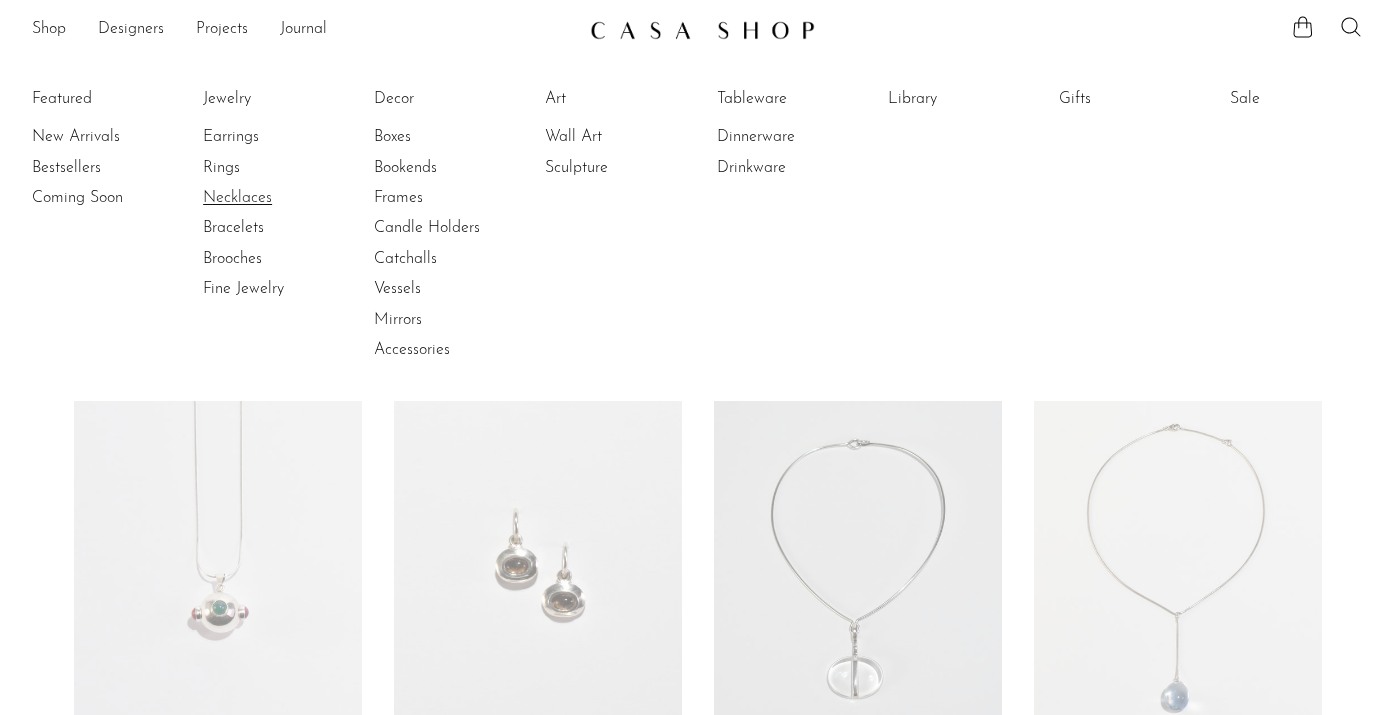 click on "Necklaces" at bounding box center (278, 198) 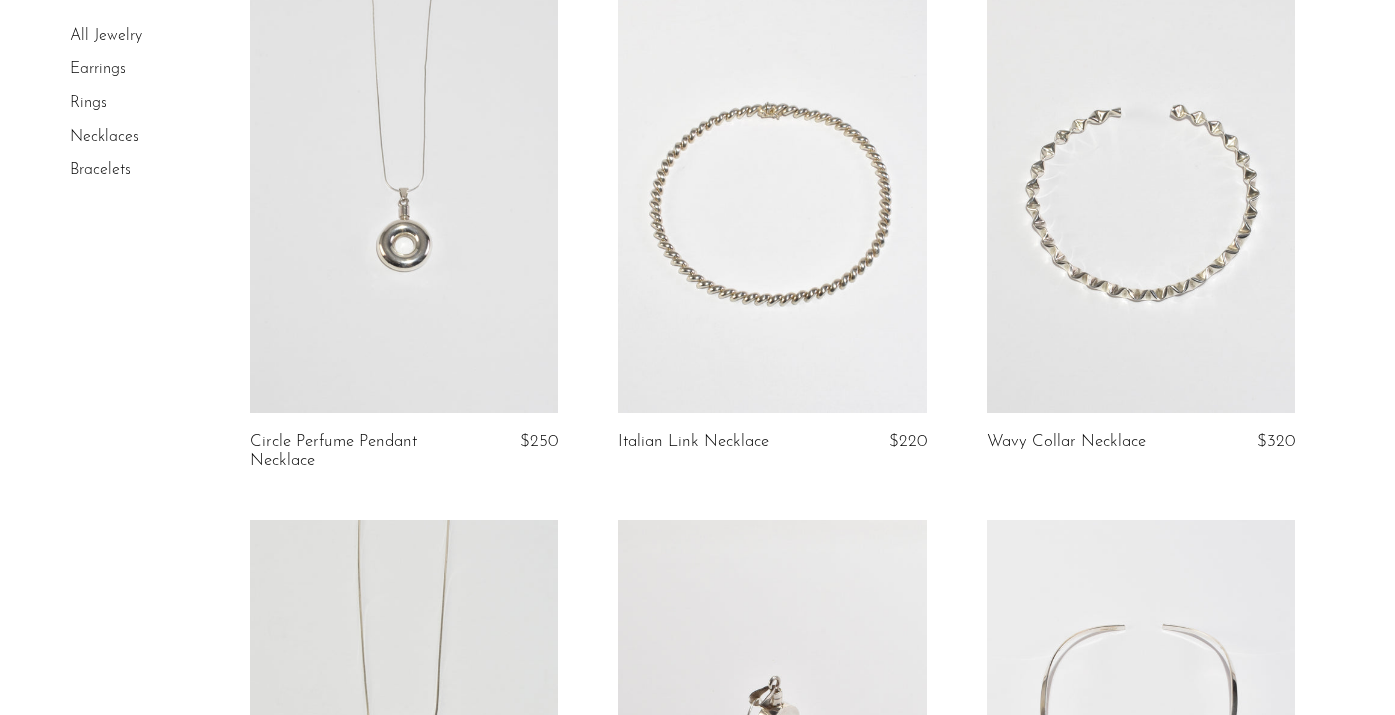 scroll, scrollTop: 1795, scrollLeft: 0, axis: vertical 